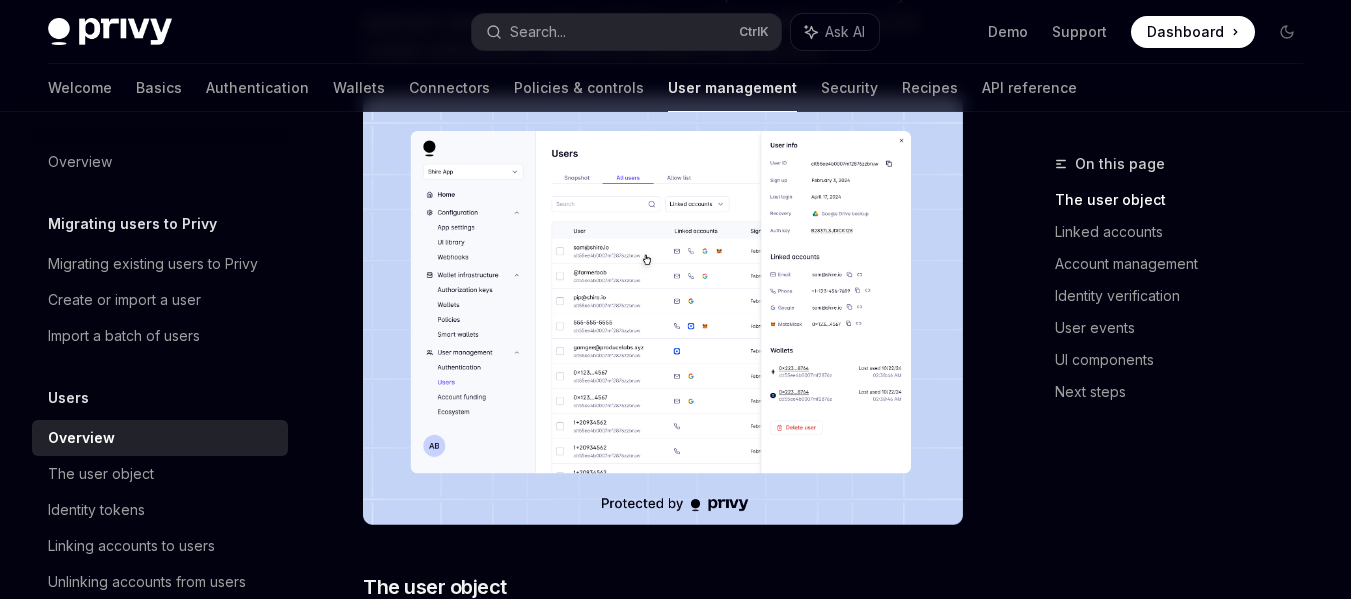 scroll, scrollTop: 0, scrollLeft: 0, axis: both 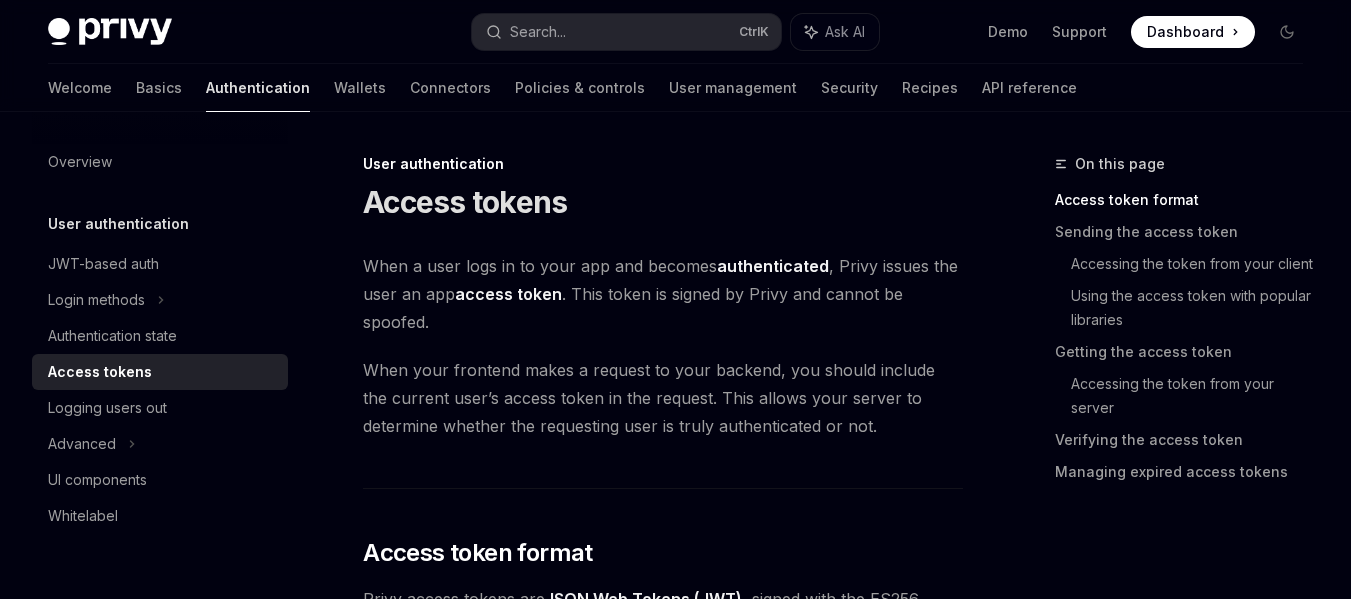 click at bounding box center (1193, 32) 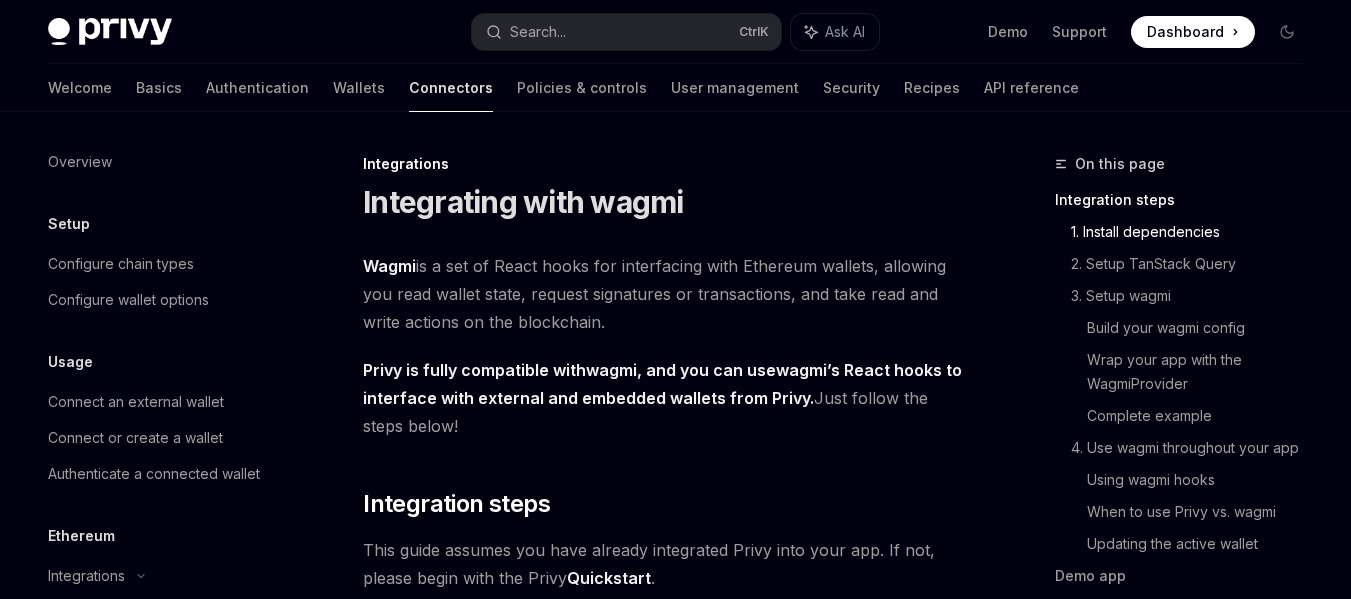 scroll, scrollTop: 600, scrollLeft: 0, axis: vertical 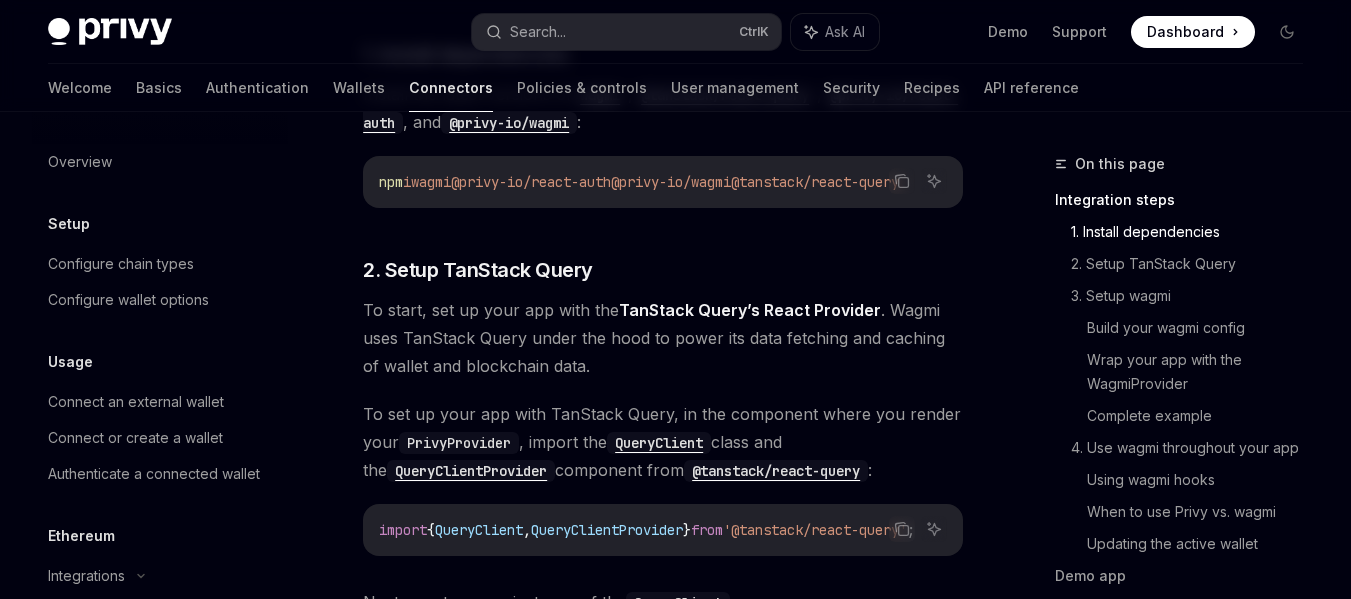 type on "*" 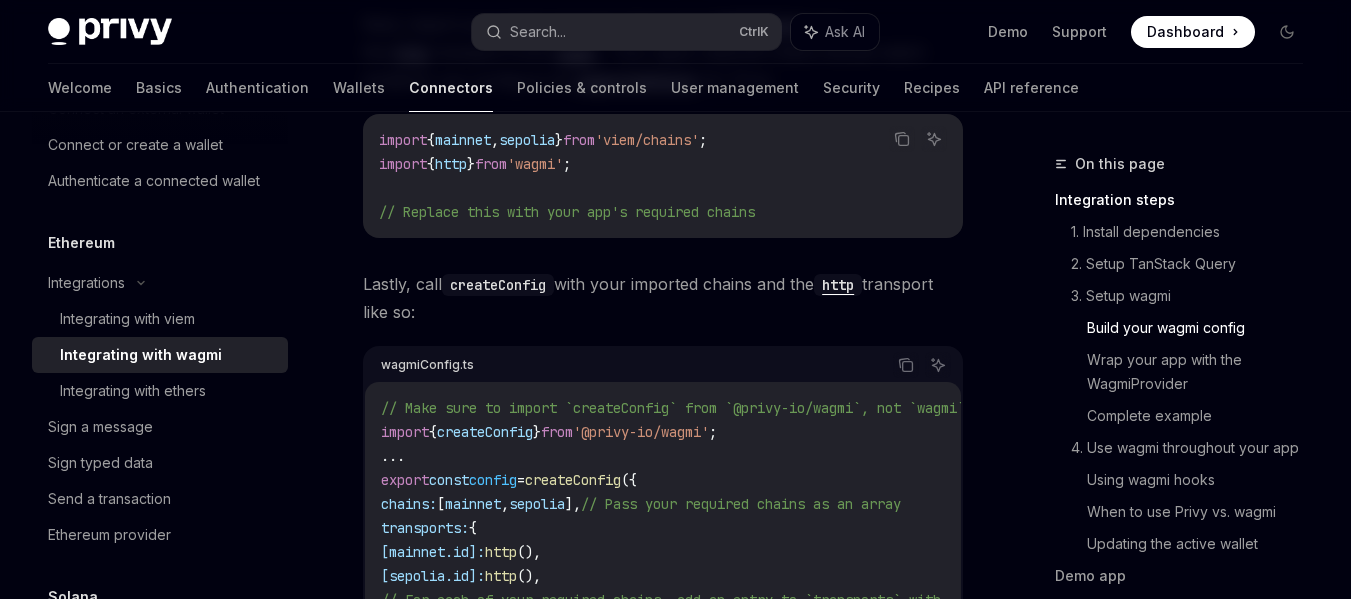 scroll, scrollTop: 2600, scrollLeft: 0, axis: vertical 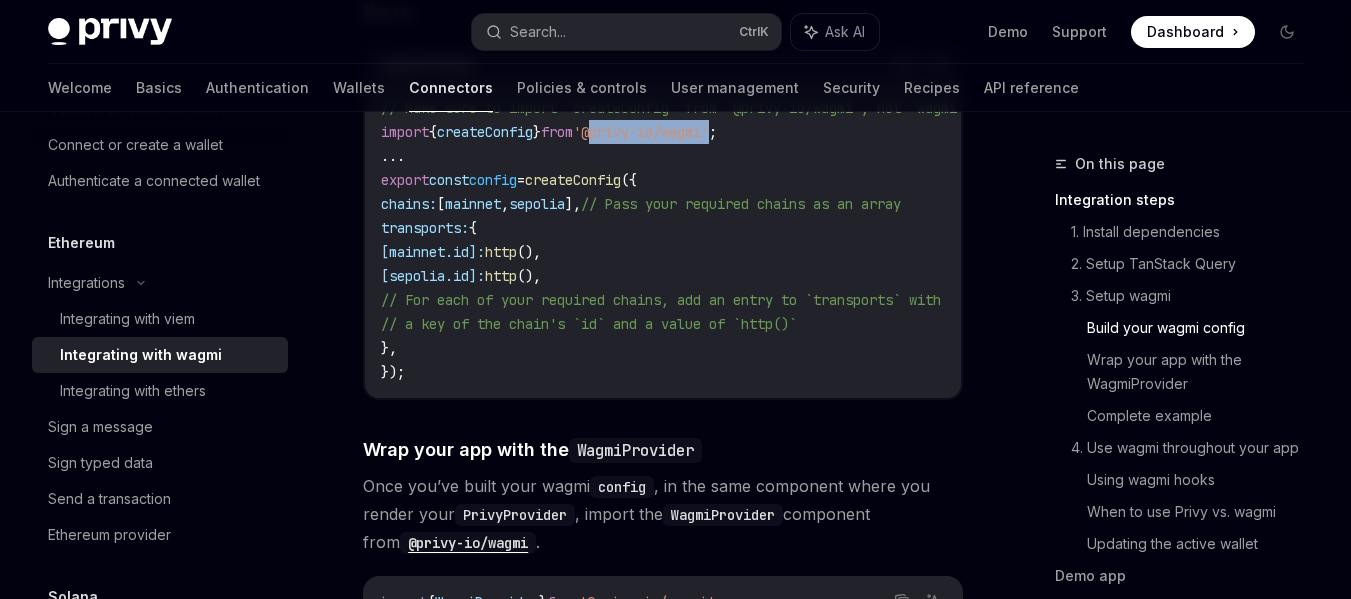 drag, startPoint x: 607, startPoint y: 164, endPoint x: 723, endPoint y: 166, distance: 116.01724 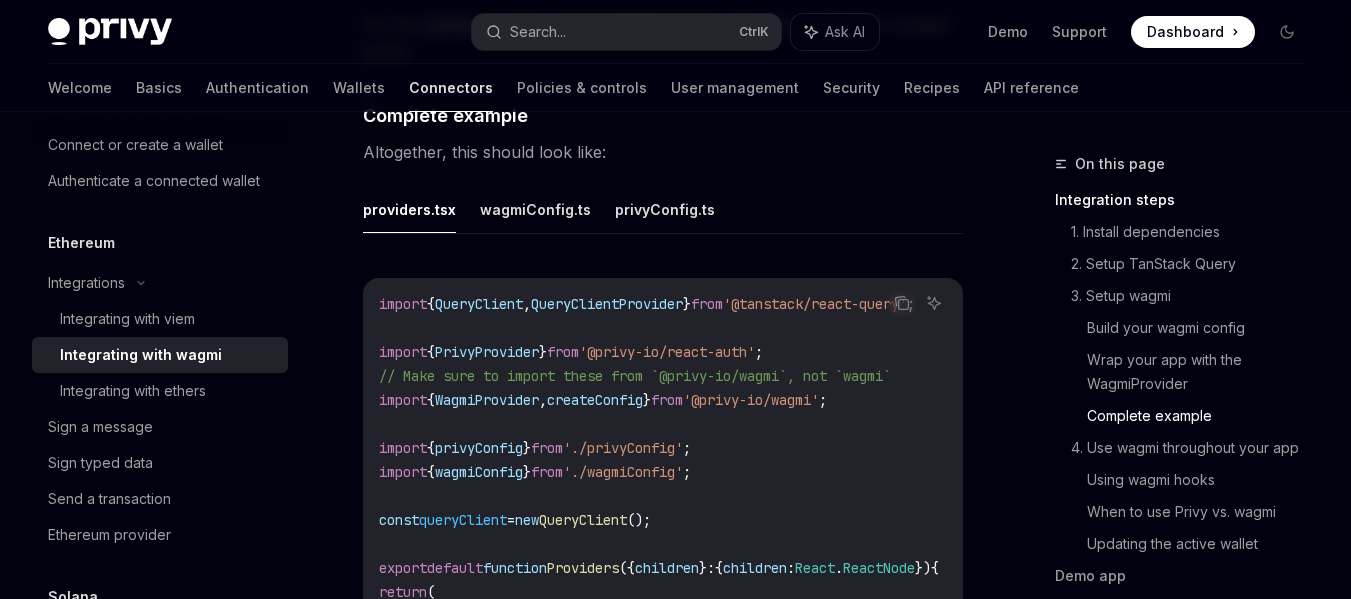 scroll, scrollTop: 4200, scrollLeft: 0, axis: vertical 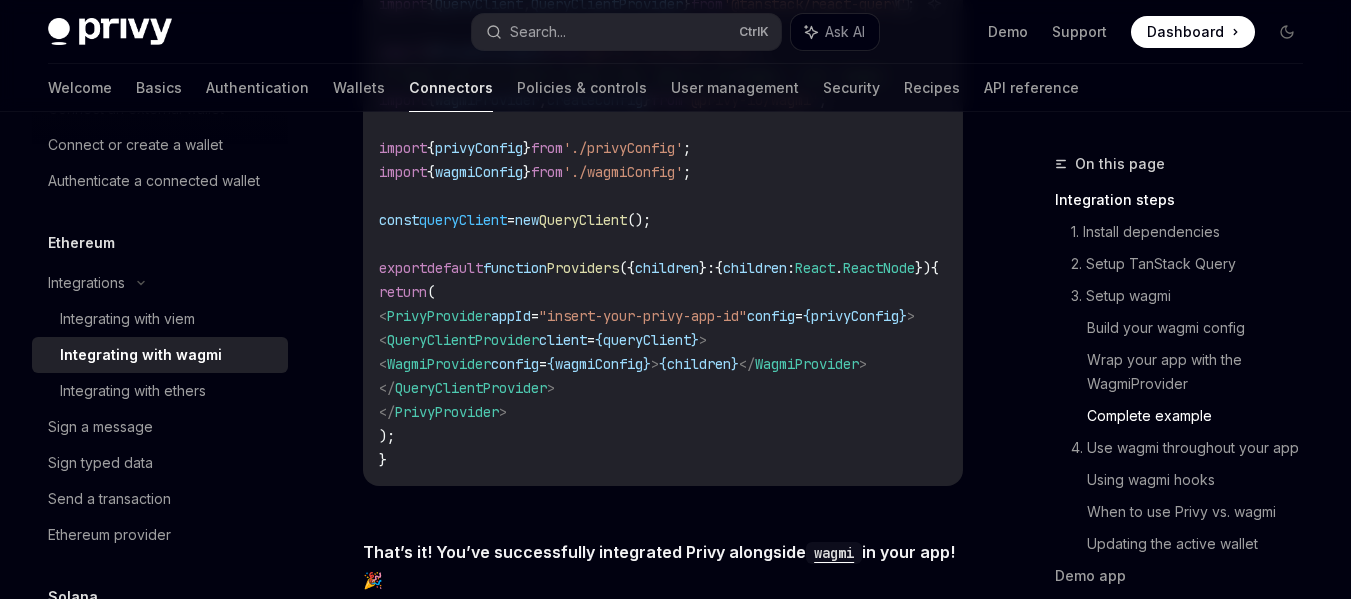 click on "'./privyConfig'" at bounding box center [623, 148] 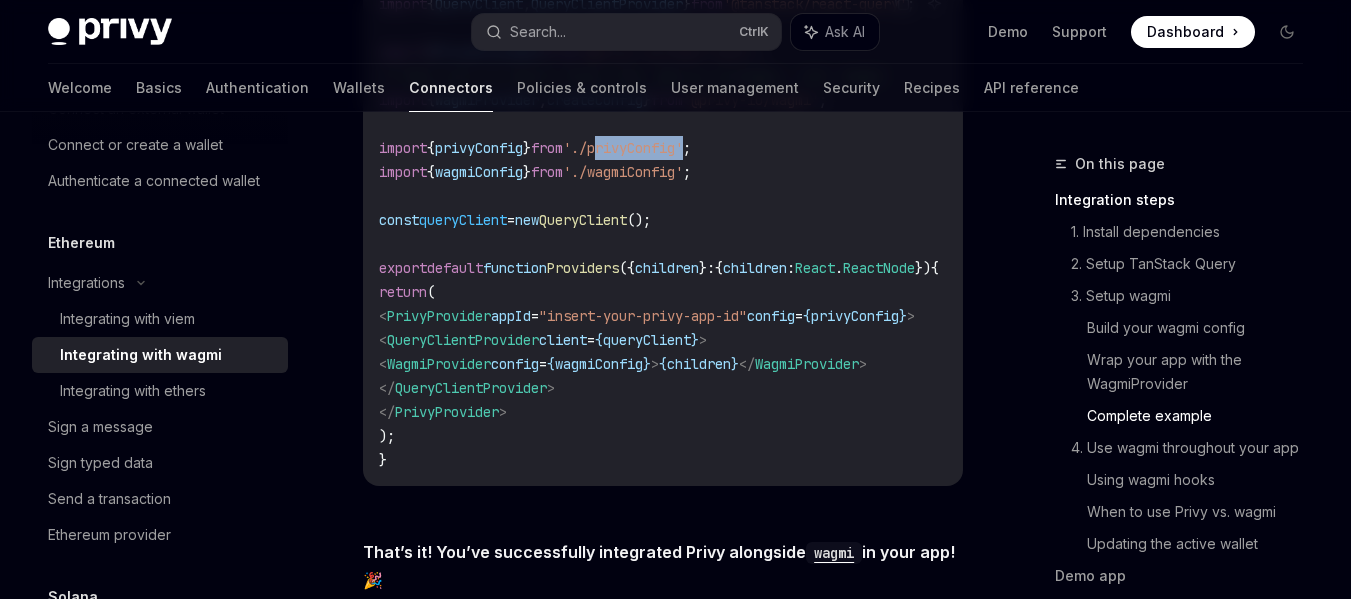 click on "'./privyConfig'" at bounding box center [623, 148] 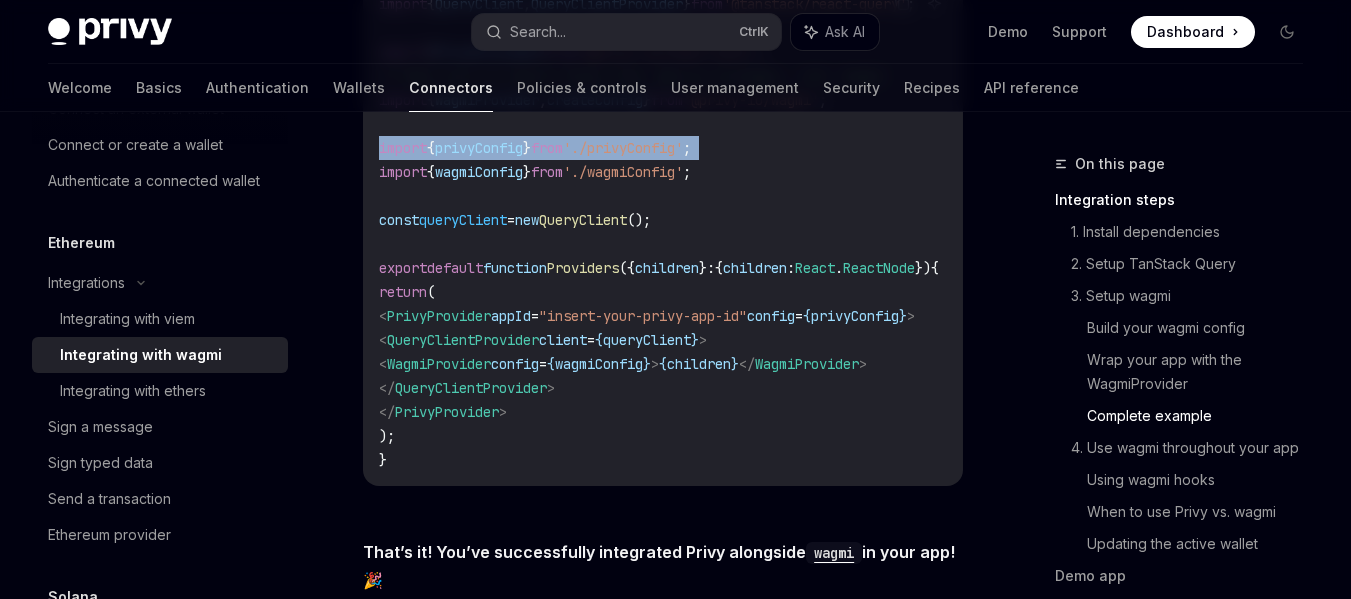 click on "'./privyConfig'" at bounding box center (623, 148) 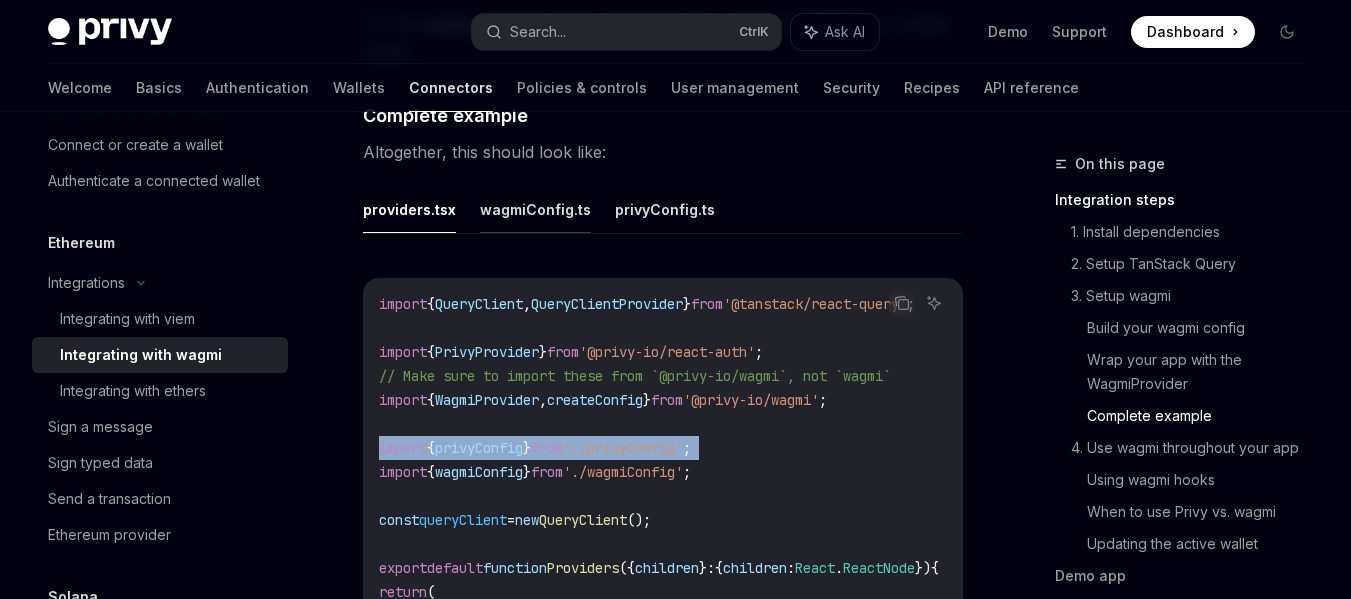 click on "wagmiConfig.ts" at bounding box center (535, 209) 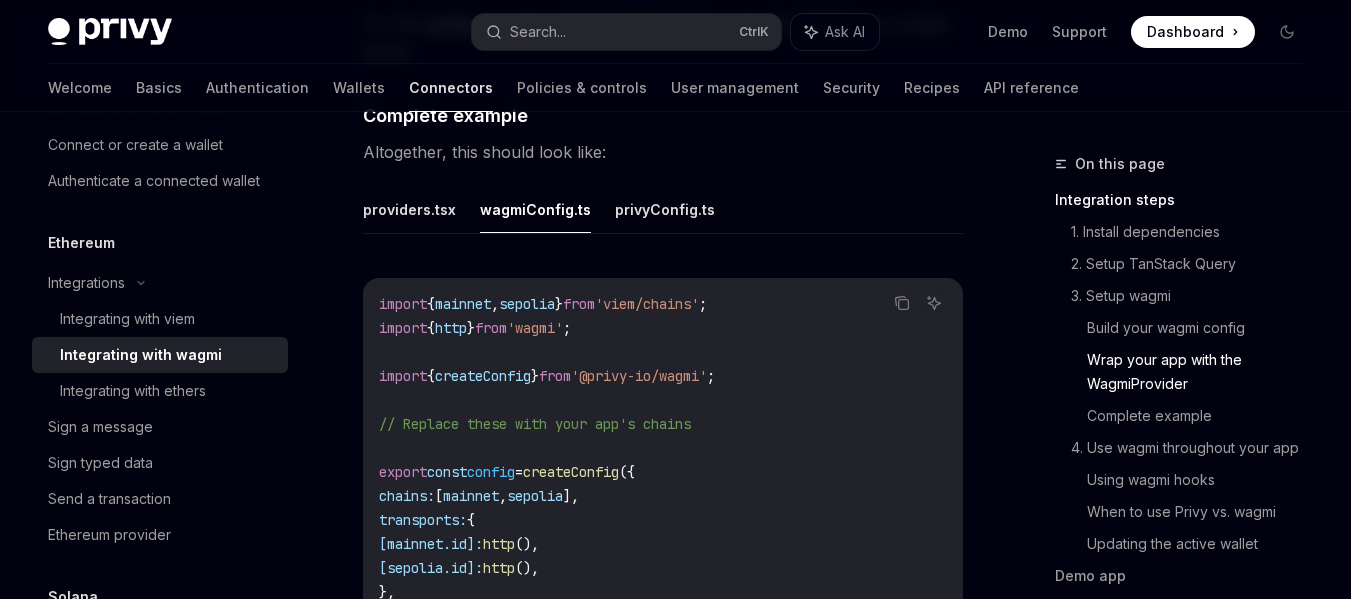scroll, scrollTop: 3700, scrollLeft: 0, axis: vertical 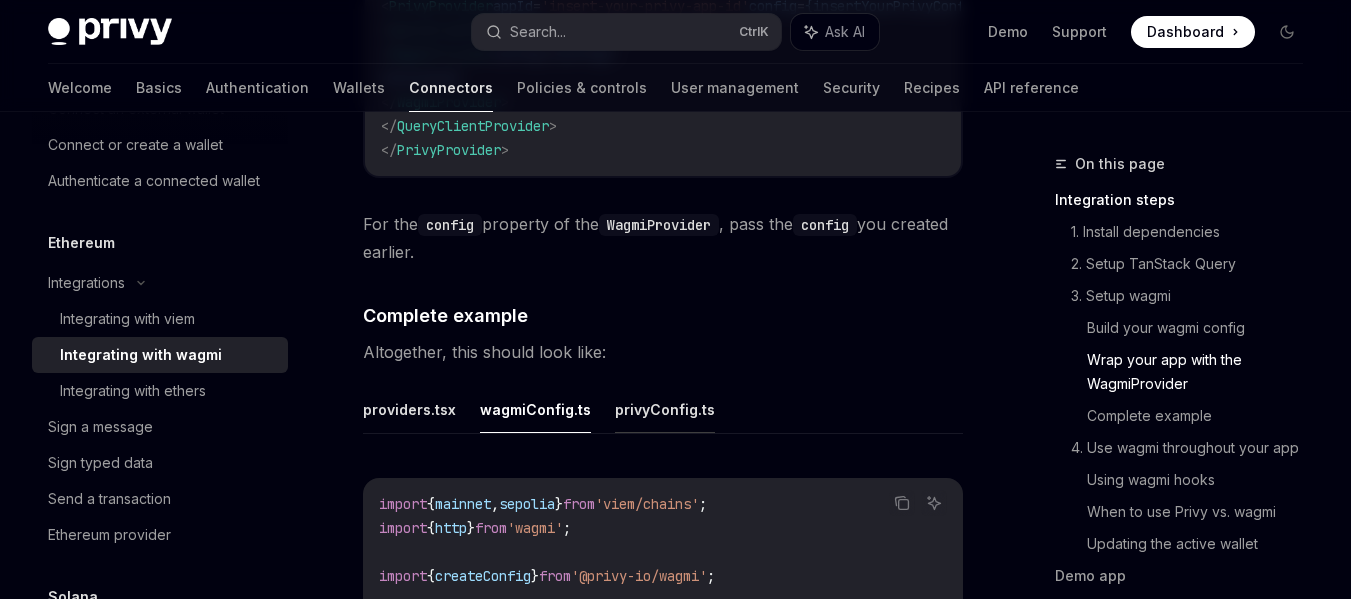 click on "privyConfig.ts" at bounding box center (665, 409) 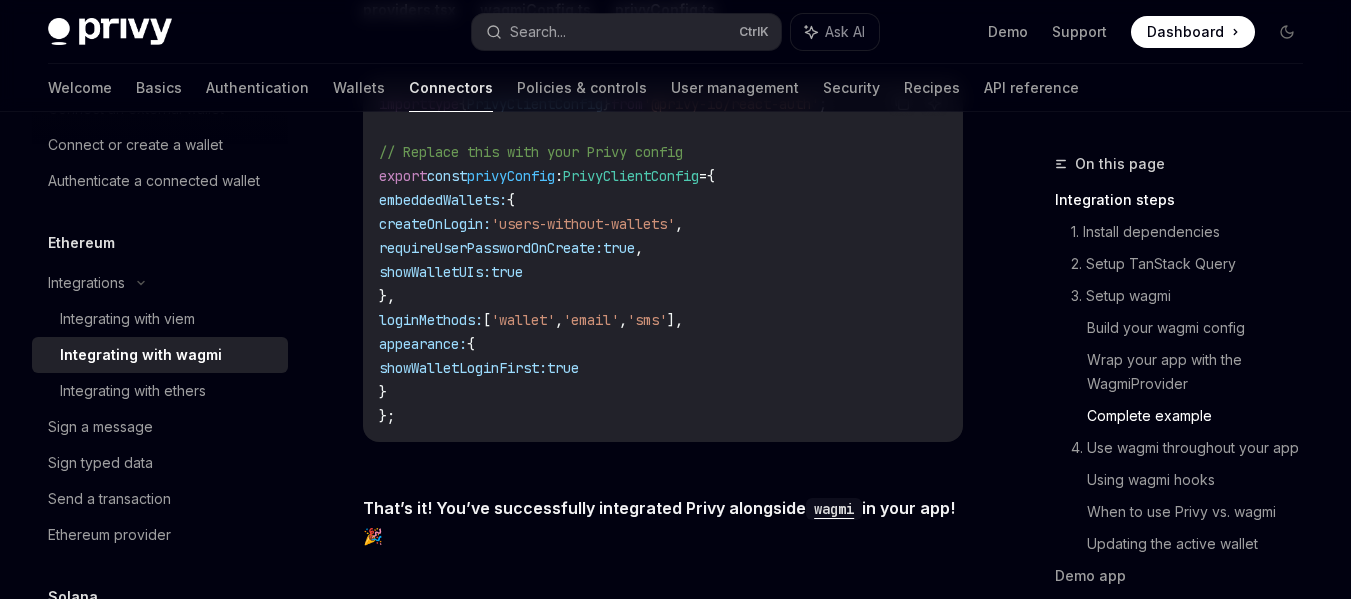 scroll, scrollTop: 4000, scrollLeft: 0, axis: vertical 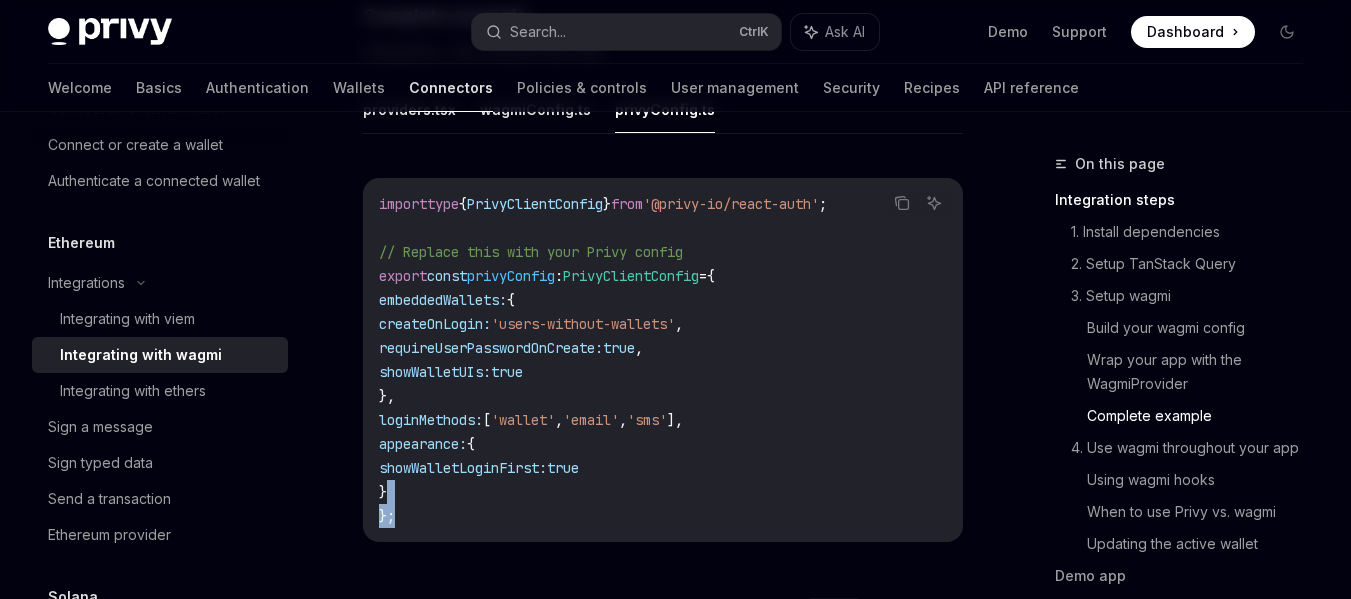 drag, startPoint x: 420, startPoint y: 527, endPoint x: 424, endPoint y: 470, distance: 57.14018 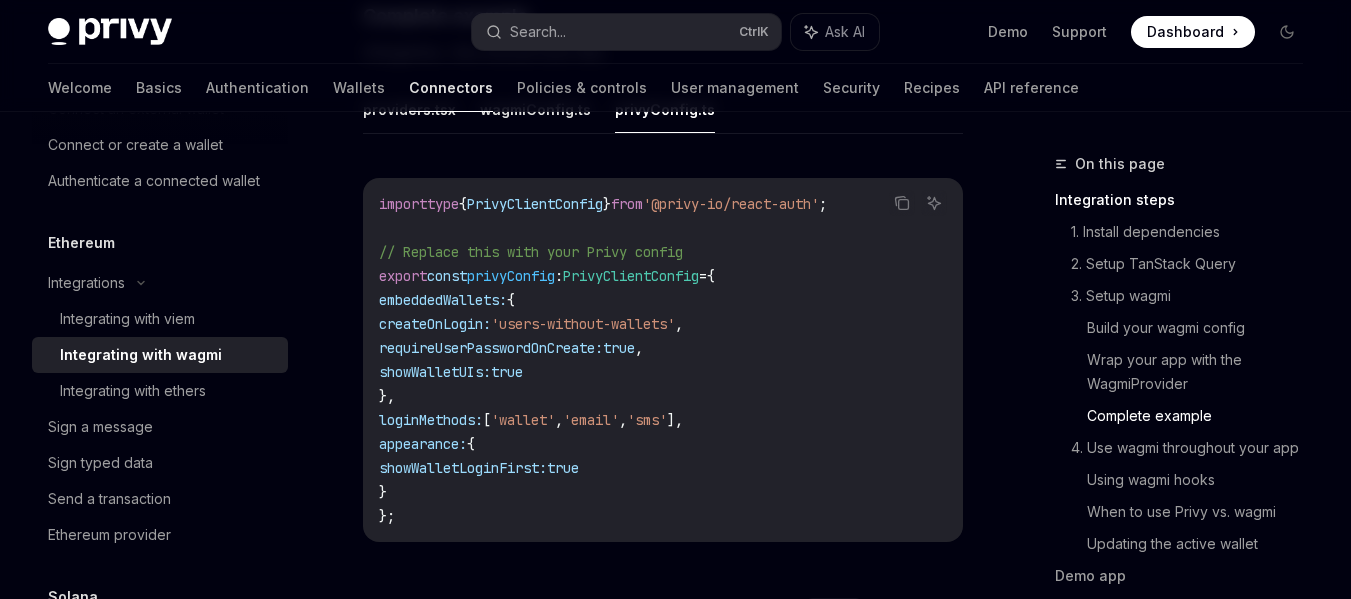 click on "import  type  { PrivyClientConfig }  from  '@[BRAND]/react-auth' ;
// Replace this with your Privy config
export  const  privyConfig :  PrivyClientConfig  =  {
embeddedWallets:  {
createOnLogin:  'users-without-wallets' ,
requireUserPasswordOnCreate:  true ,
showWalletUIs:  true
},
loginMethods:  [ 'wallet' ,  'email' ,  'sms' ],
appearance:  {
showWalletLoginFirst:  true
}
};" at bounding box center [663, 360] 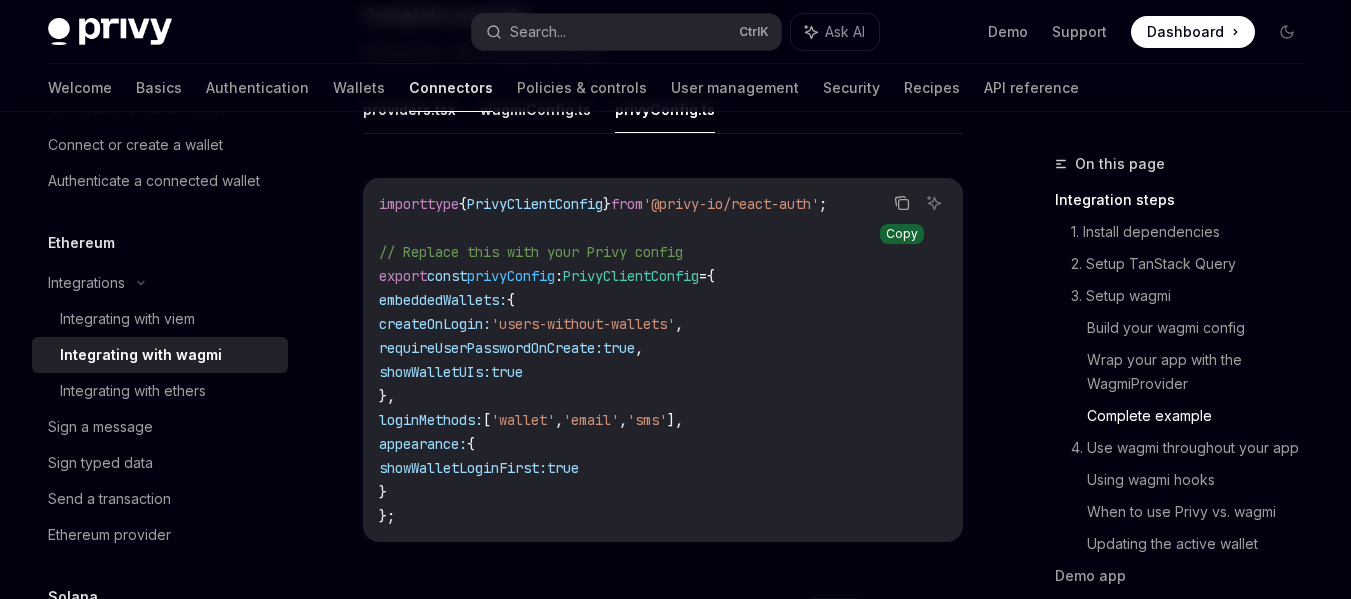 click 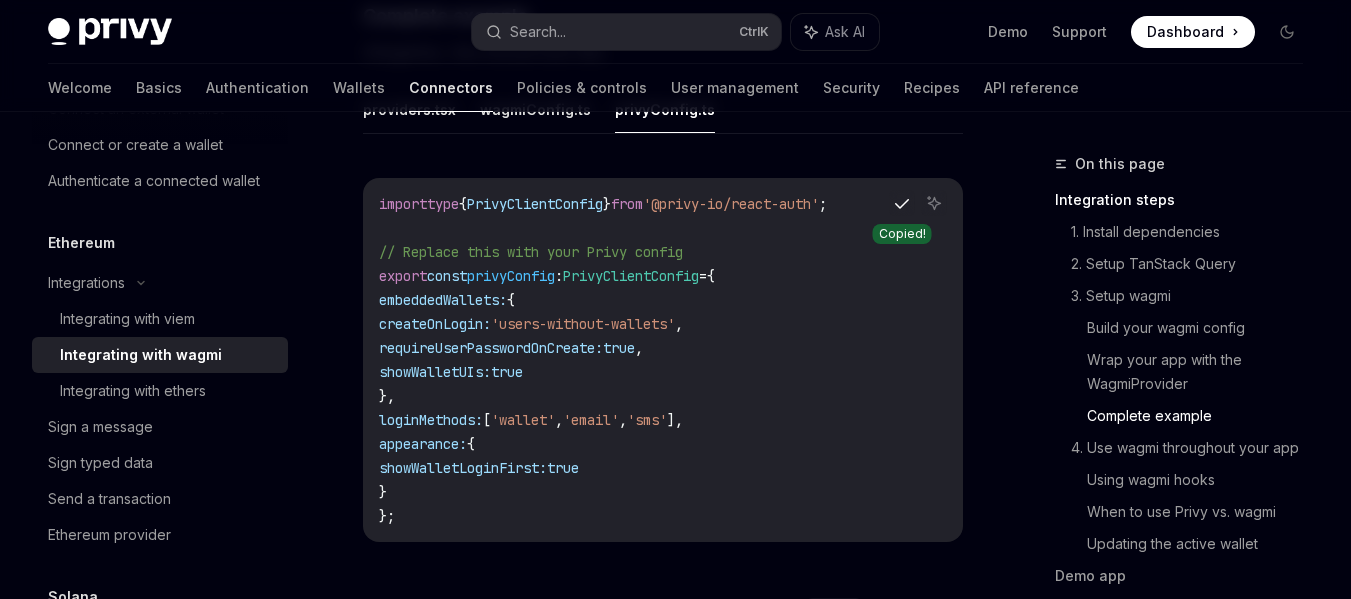 type 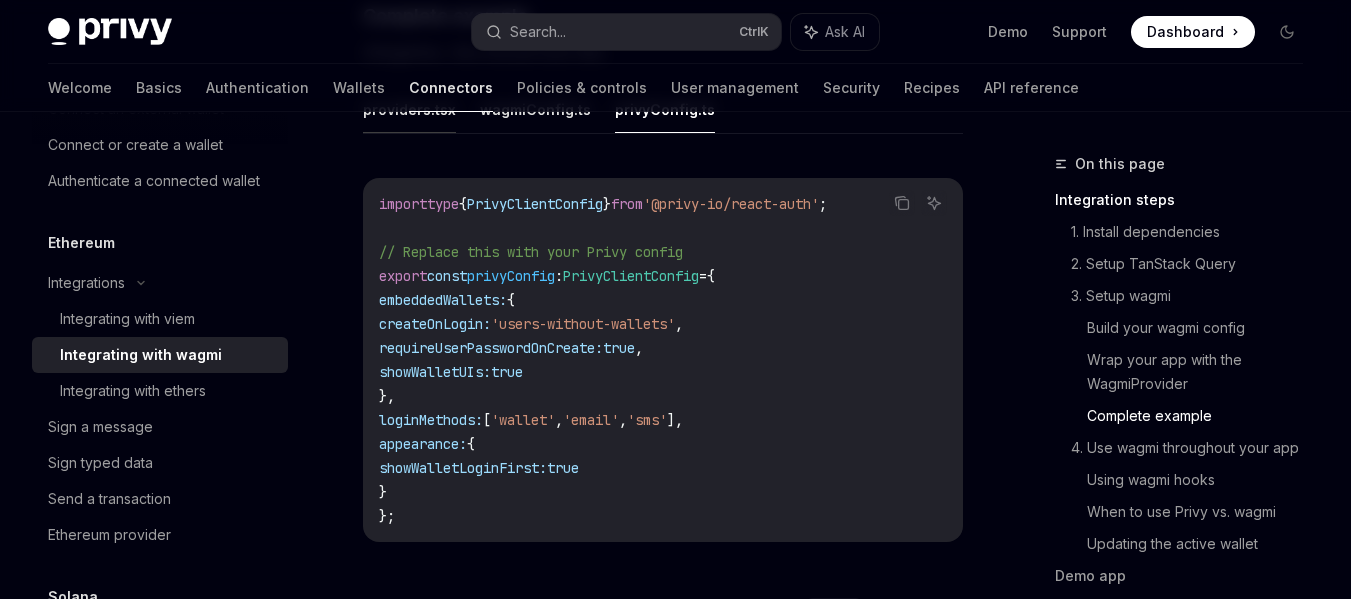 click on "providers.tsx" at bounding box center (409, 109) 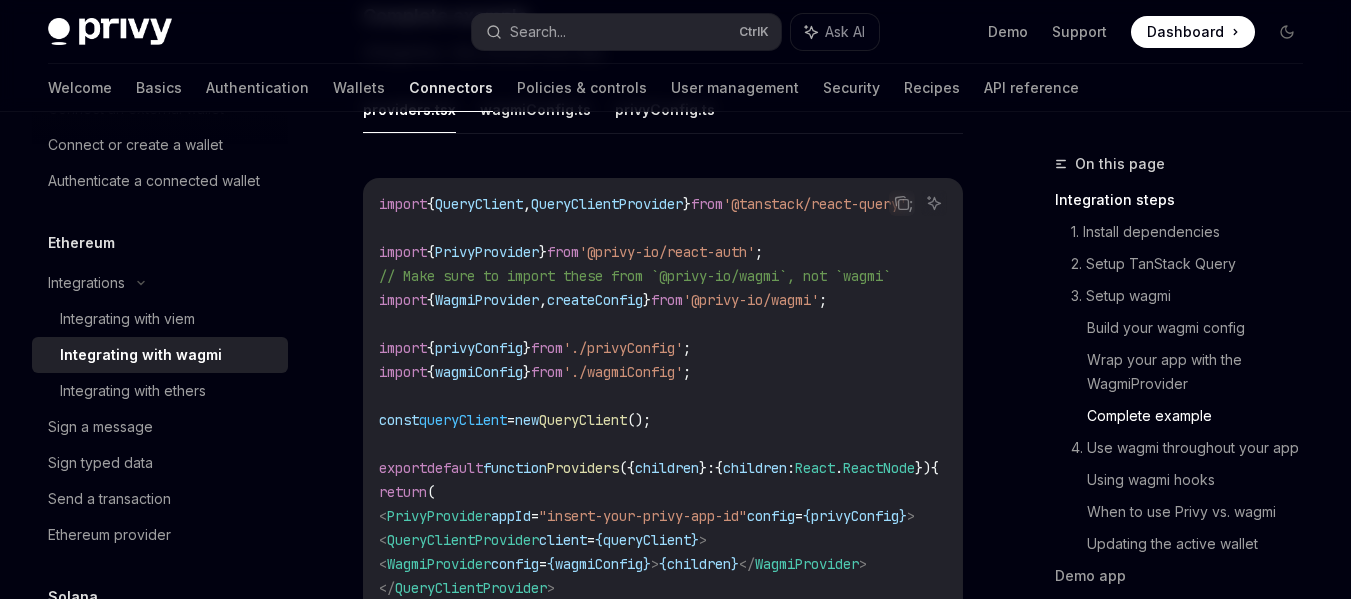 scroll, scrollTop: 4200, scrollLeft: 0, axis: vertical 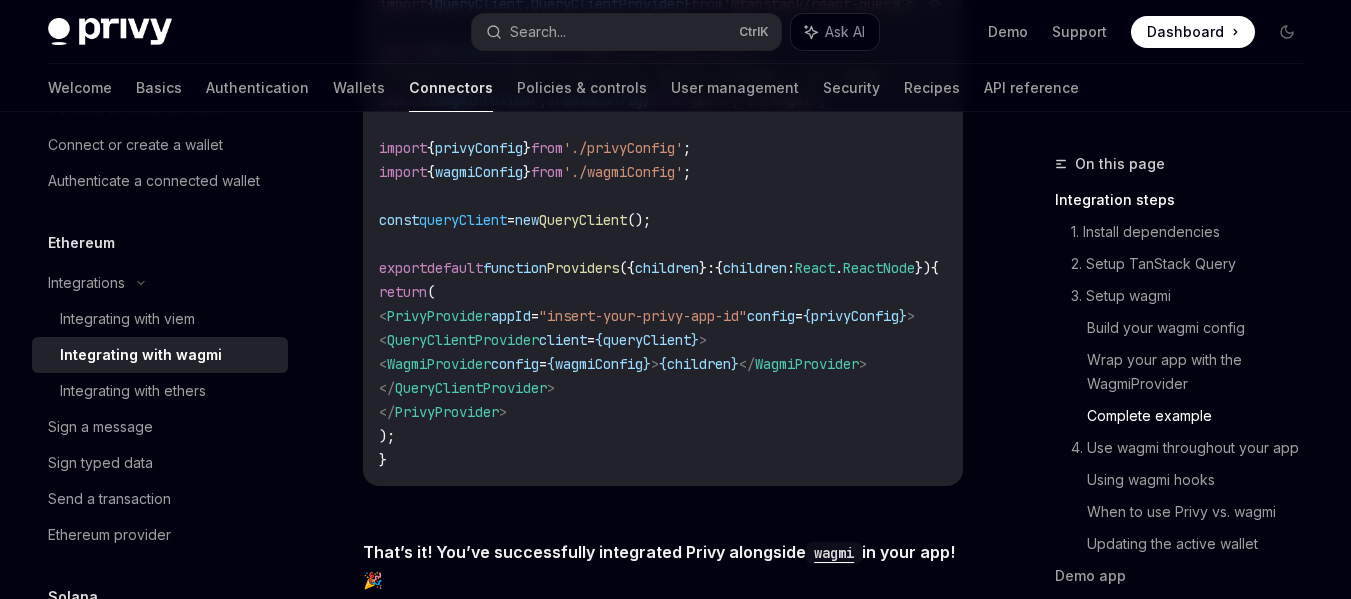 type 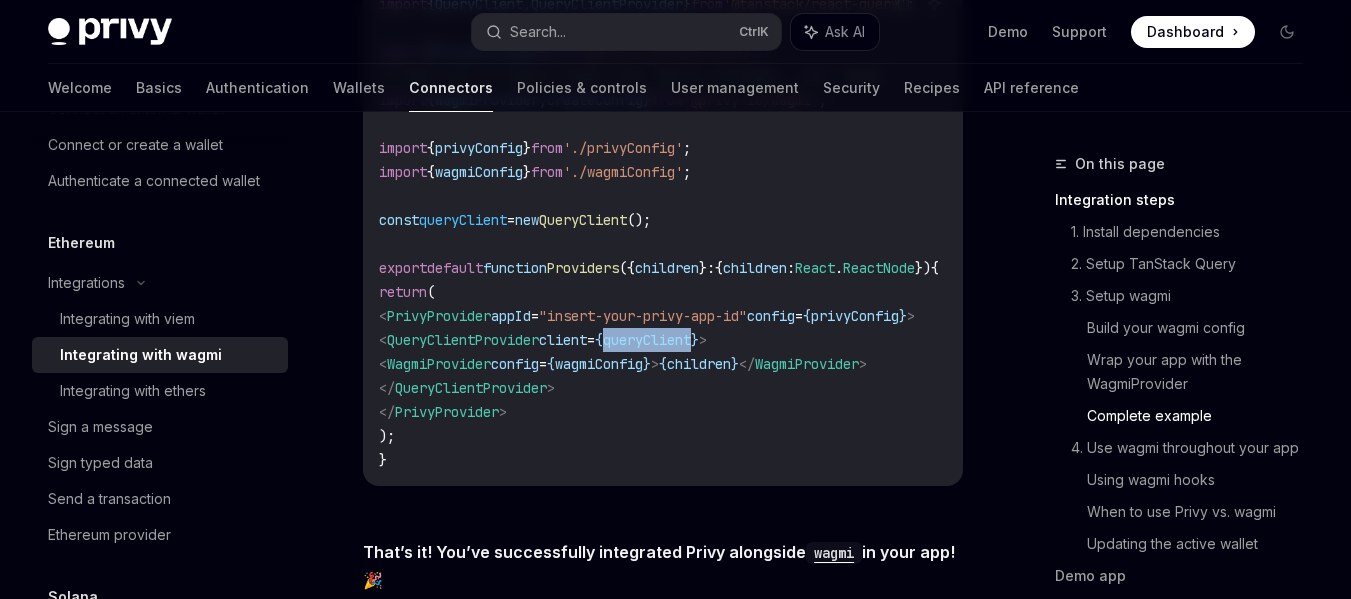 click on "queryClient" at bounding box center (647, 340) 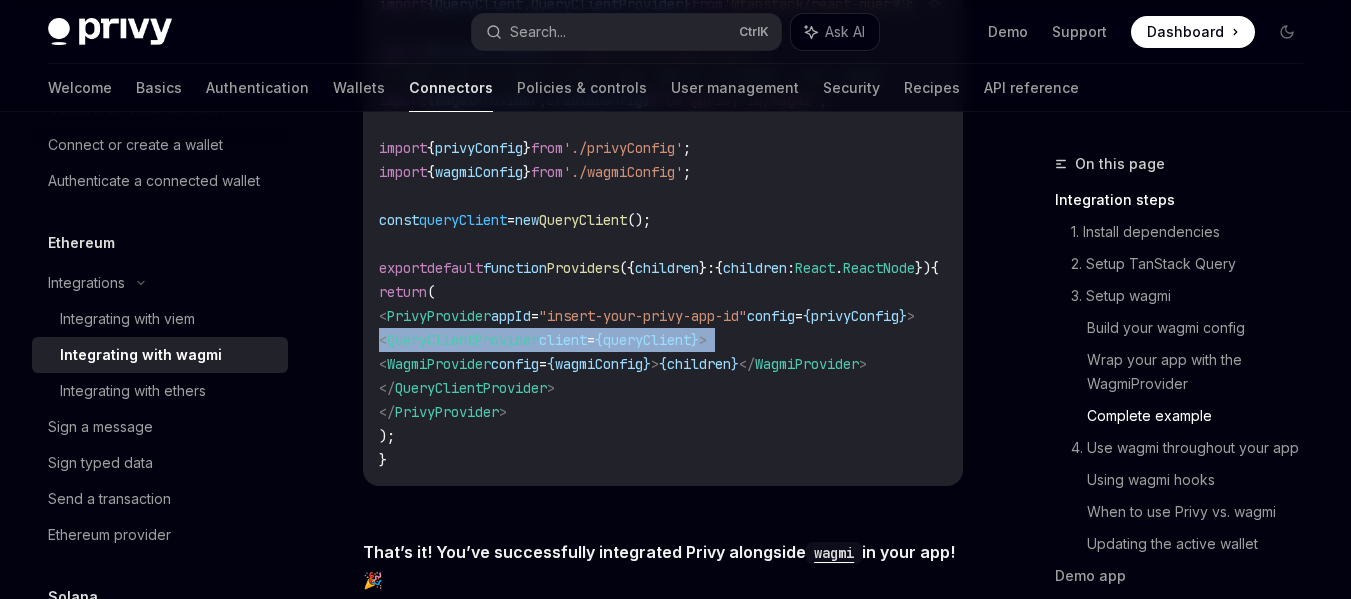click on "queryClient" at bounding box center [647, 340] 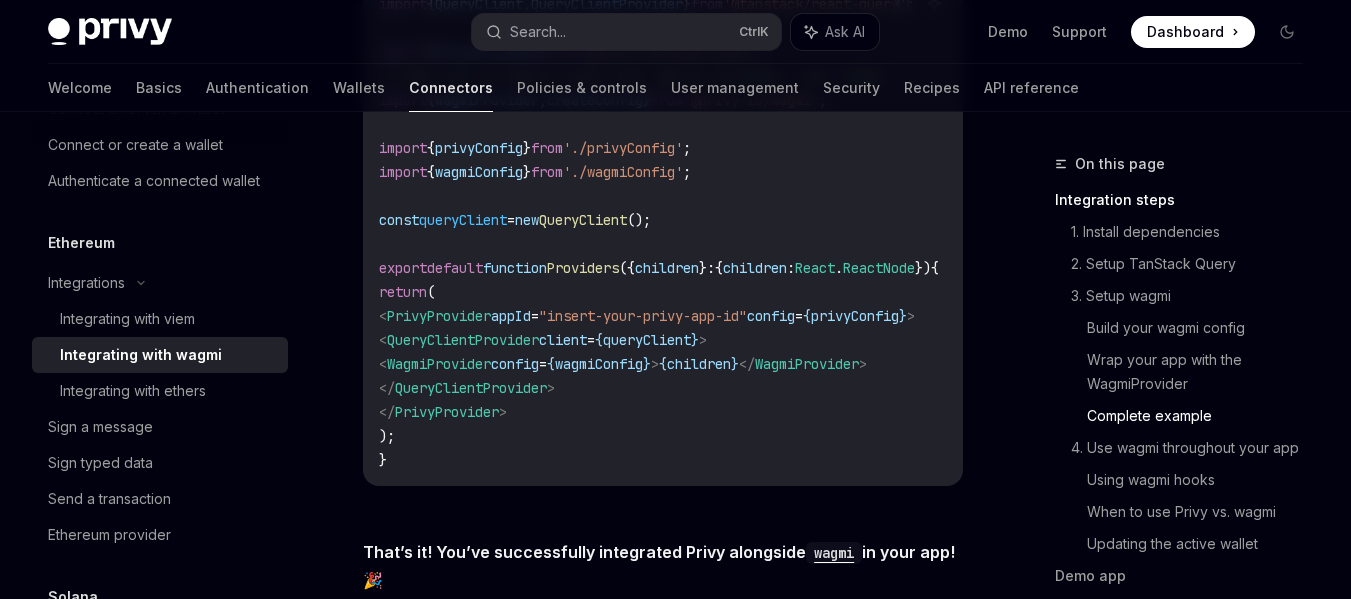 click on "import  { QueryClient ,  QueryClientProvider }  from  '@tanstack/react-query' ;
import  { PrivyProvider }  from  '@[BRAND]/react-auth' ;
// Make sure to import these from `@[BRAND]/wagmi`, not `wagmi`
import  { WagmiProvider ,  createConfig }  from  '@[BRAND]/wagmi' ;
import  { privyConfig }  from  './privyConfig' ;
import  { wagmiConfig }  from  './wagmiConfig' ;
const  queryClient  =  new  QueryClient ();
export  default  function  Providers ({ children } :  { children :  React . ReactNode })  {
return  (
<PrivyProvider  appId = "insert-your-privy-app-id"  config = { privyConfig } >
< QueryClientProvider  client = { queryClient } >
< WagmiProvider  config = { wagmiConfig } > { children } </ WagmiProvider >
</ QueryClientProvider >
</ PrivyProvider >
);
}" at bounding box center [683, 232] 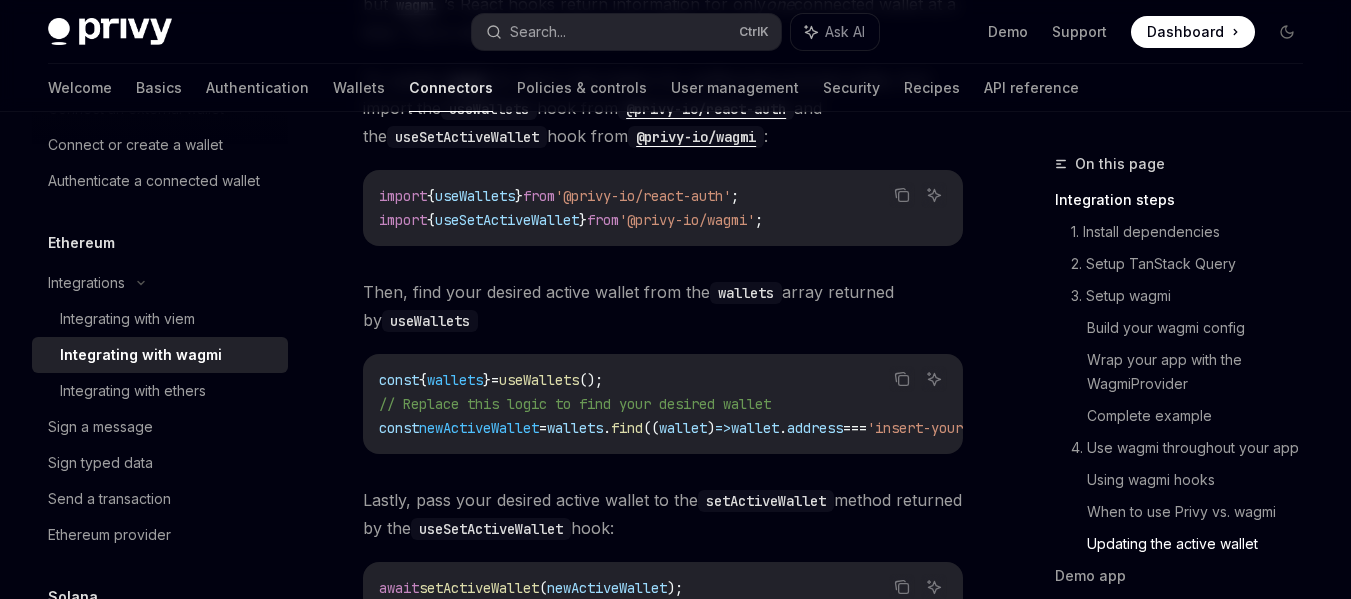 scroll, scrollTop: 6100, scrollLeft: 0, axis: vertical 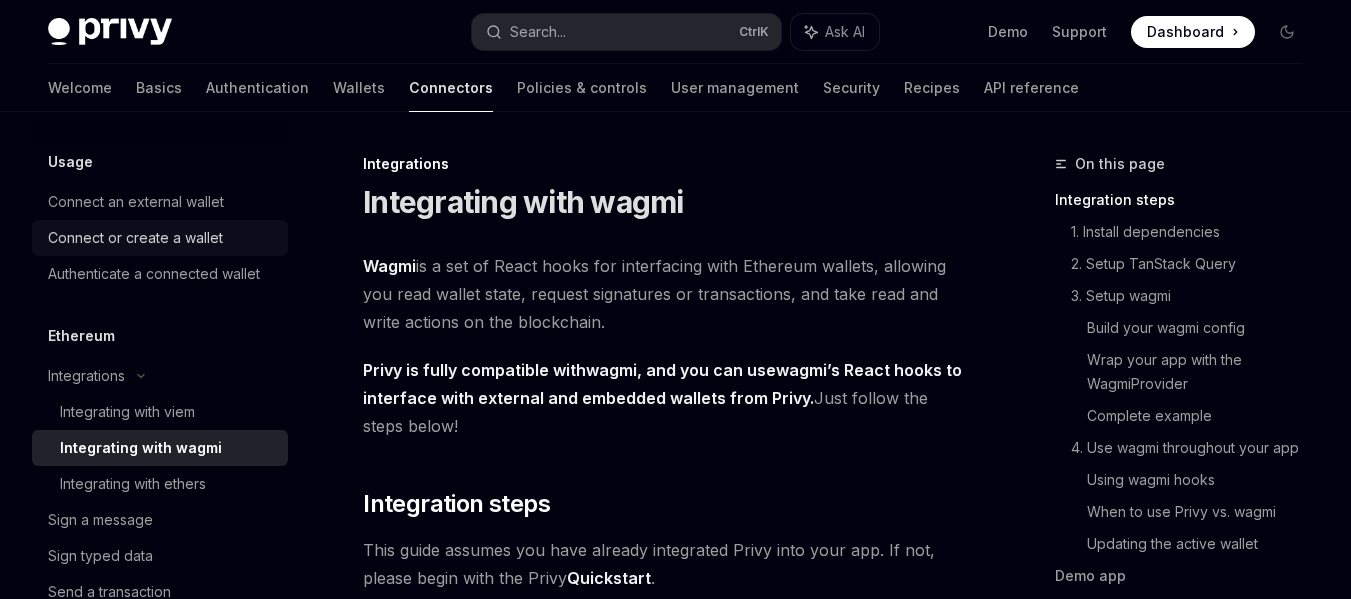 click on "Connect or create a wallet" at bounding box center [135, 238] 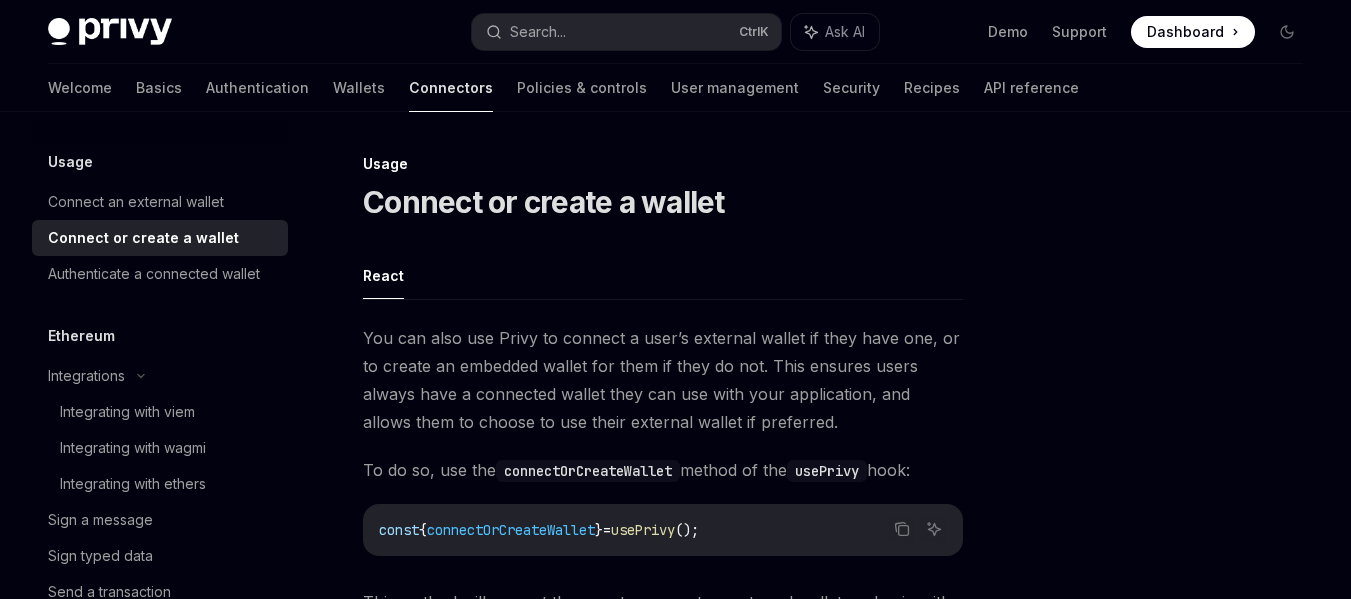 scroll, scrollTop: 100, scrollLeft: 0, axis: vertical 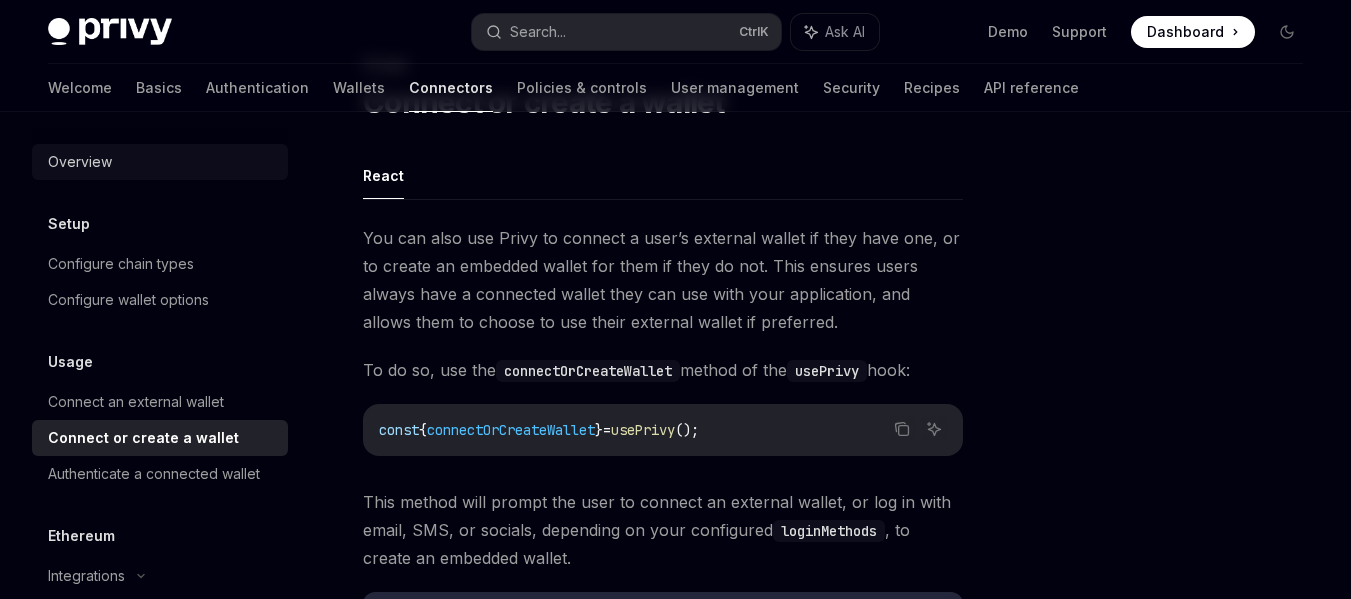 click on "Overview" at bounding box center [160, 162] 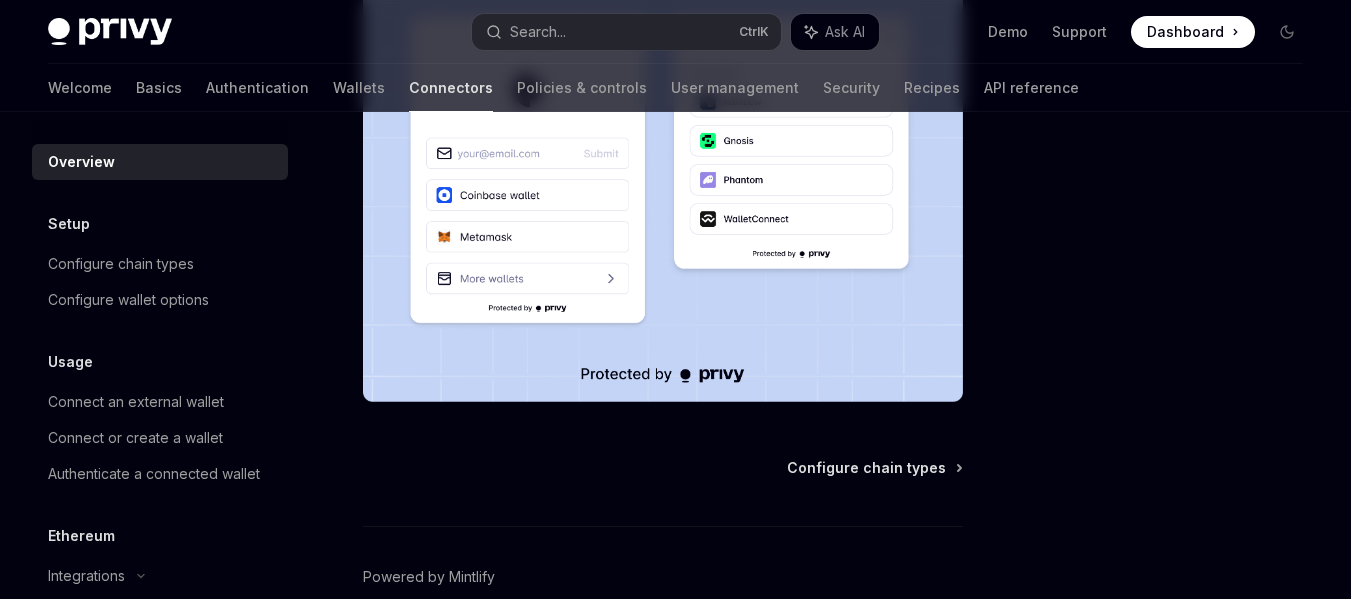 scroll, scrollTop: 625, scrollLeft: 0, axis: vertical 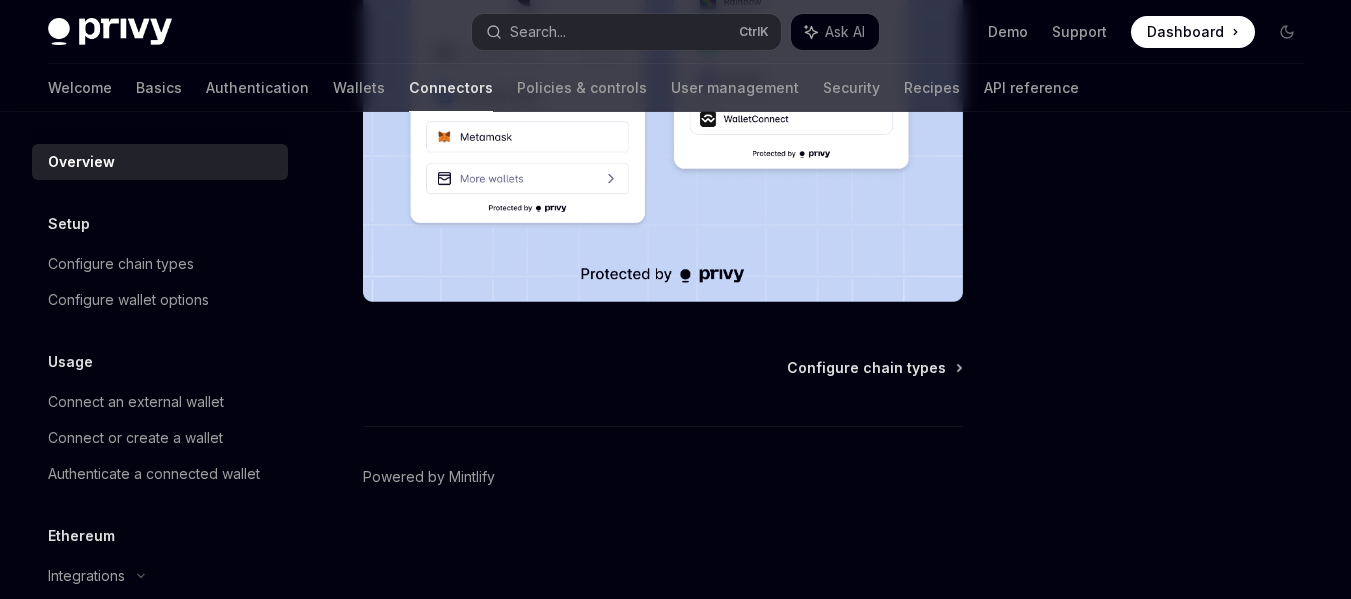 click on "Configure chain types Powered by Mintlify" at bounding box center [663, 478] 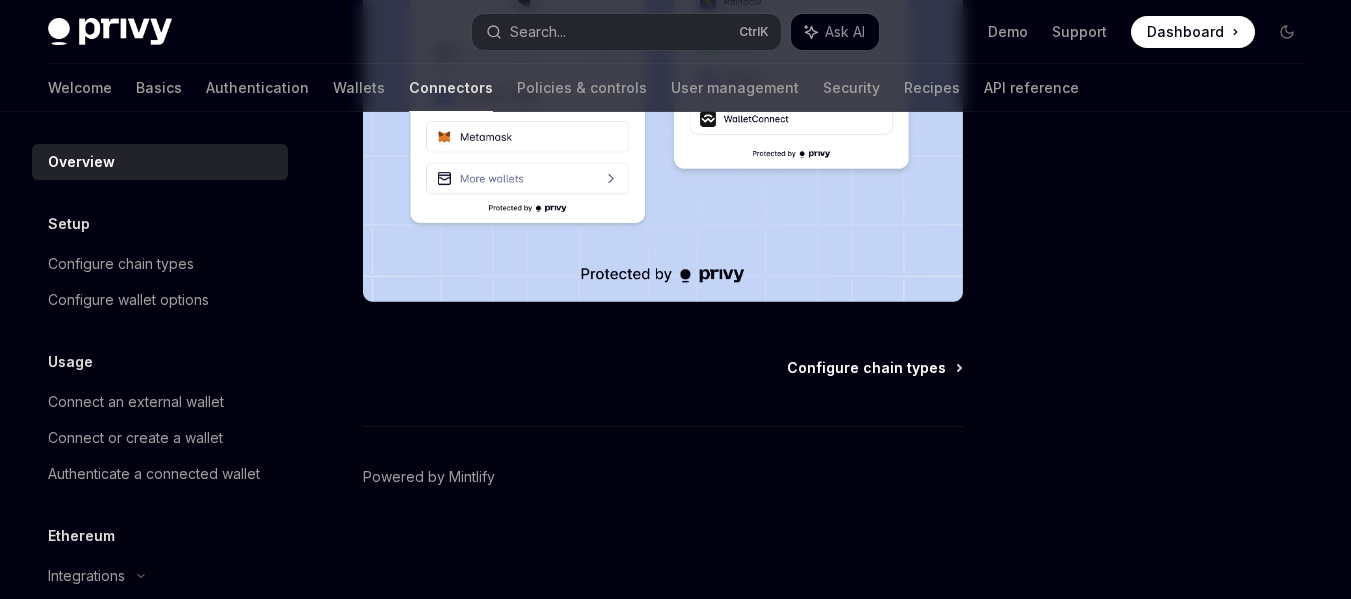 click on "Configure chain types" at bounding box center [866, 368] 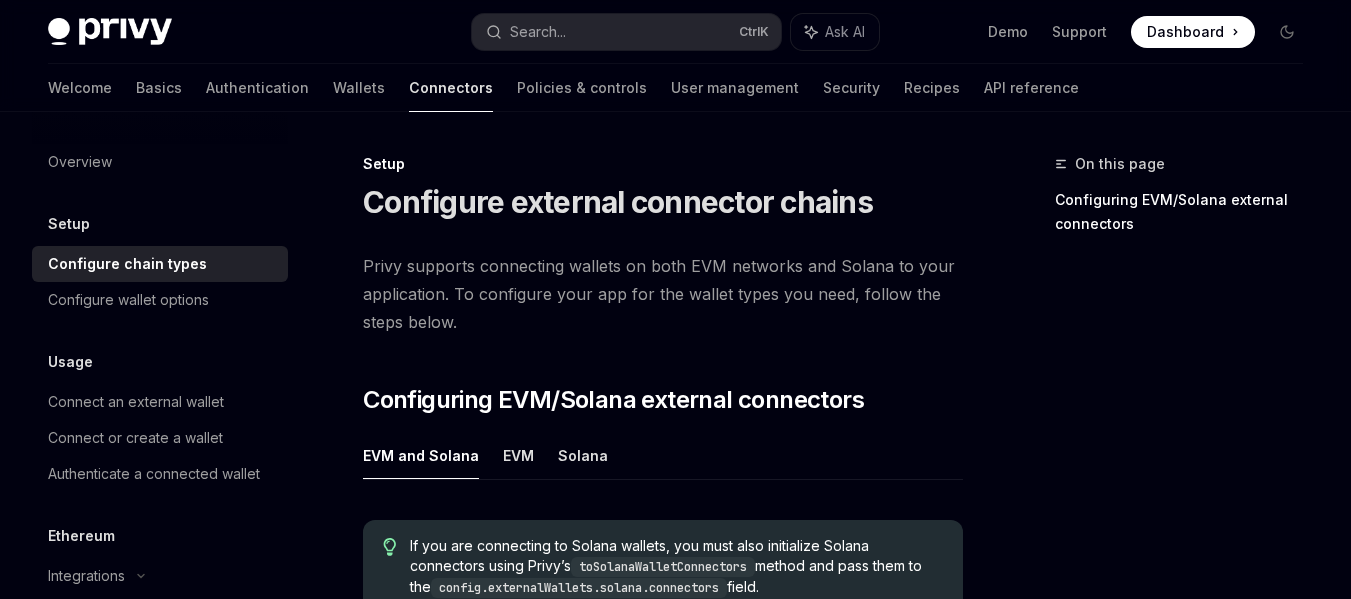 scroll, scrollTop: 100, scrollLeft: 0, axis: vertical 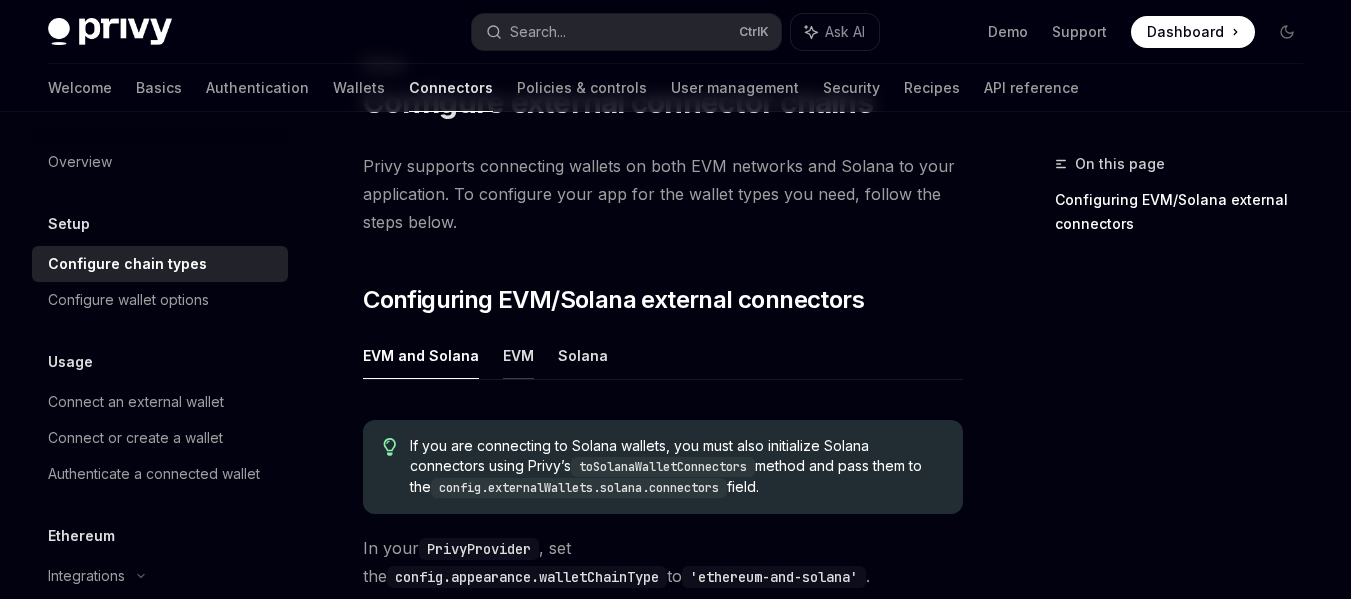 click on "EVM" at bounding box center (518, 355) 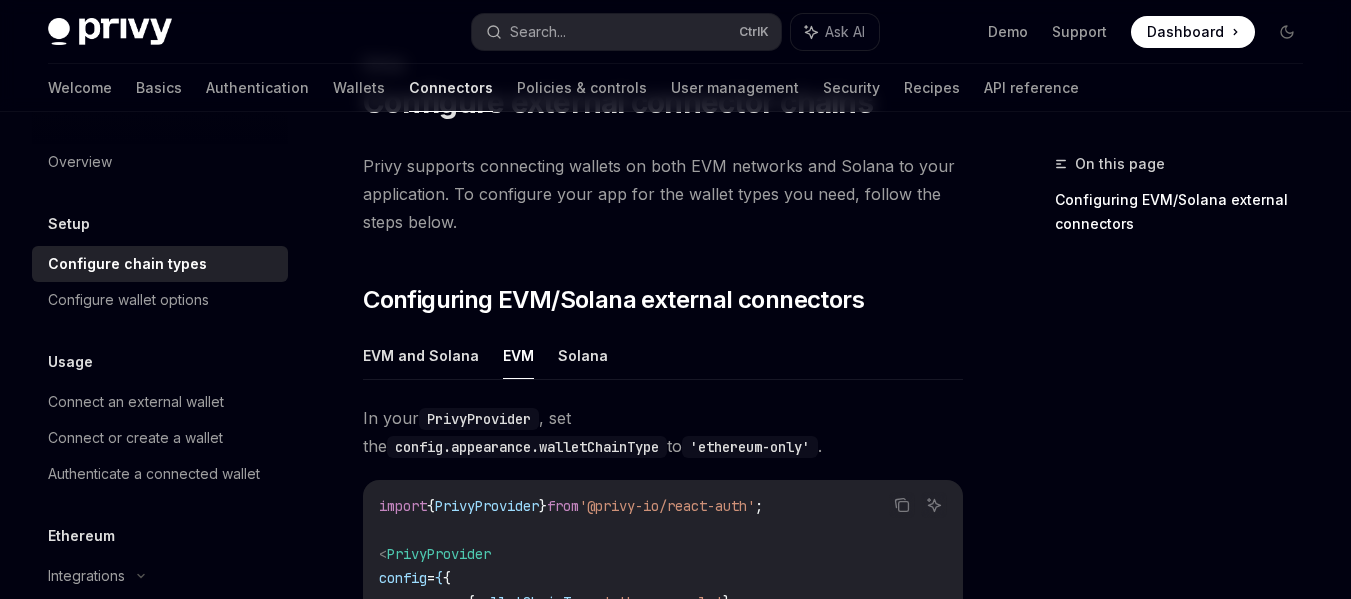scroll, scrollTop: 300, scrollLeft: 0, axis: vertical 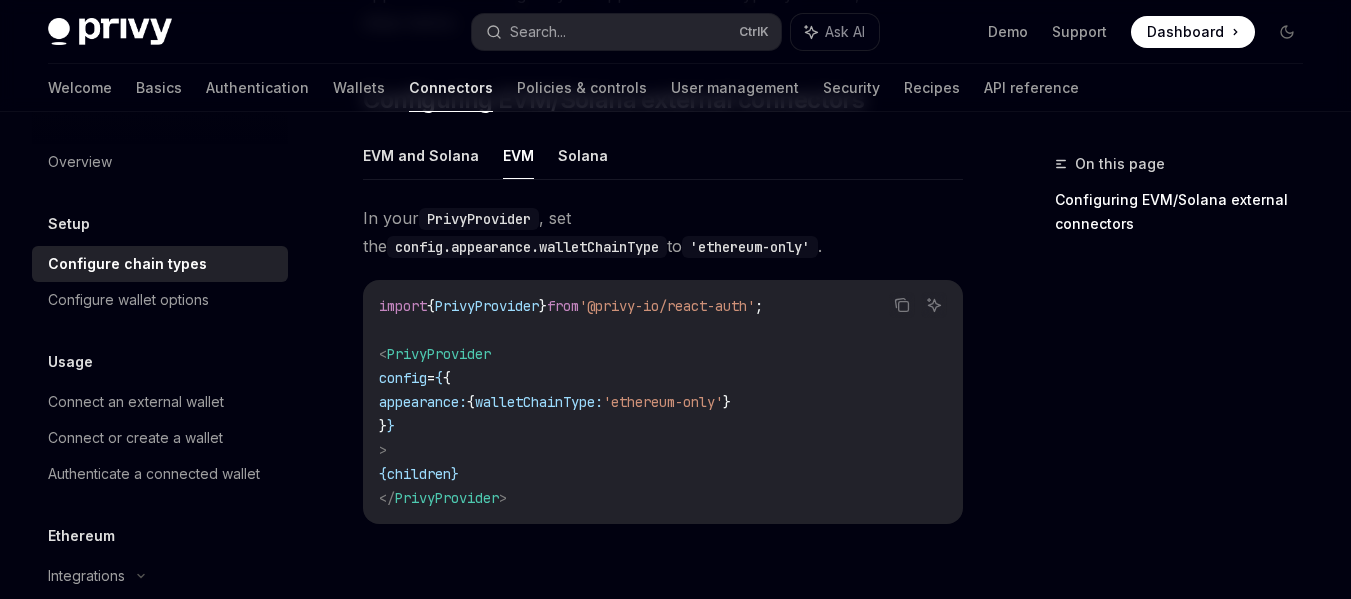 click on "'ethereum-only'" at bounding box center [663, 402] 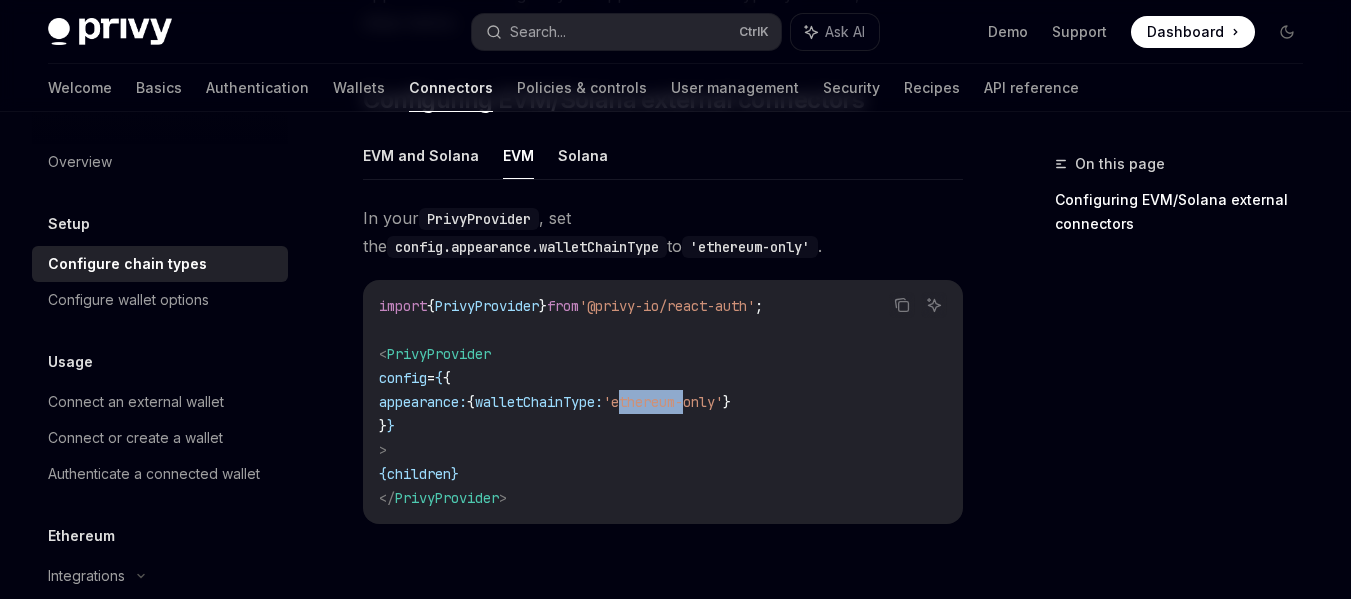 click on "'ethereum-only'" at bounding box center [663, 402] 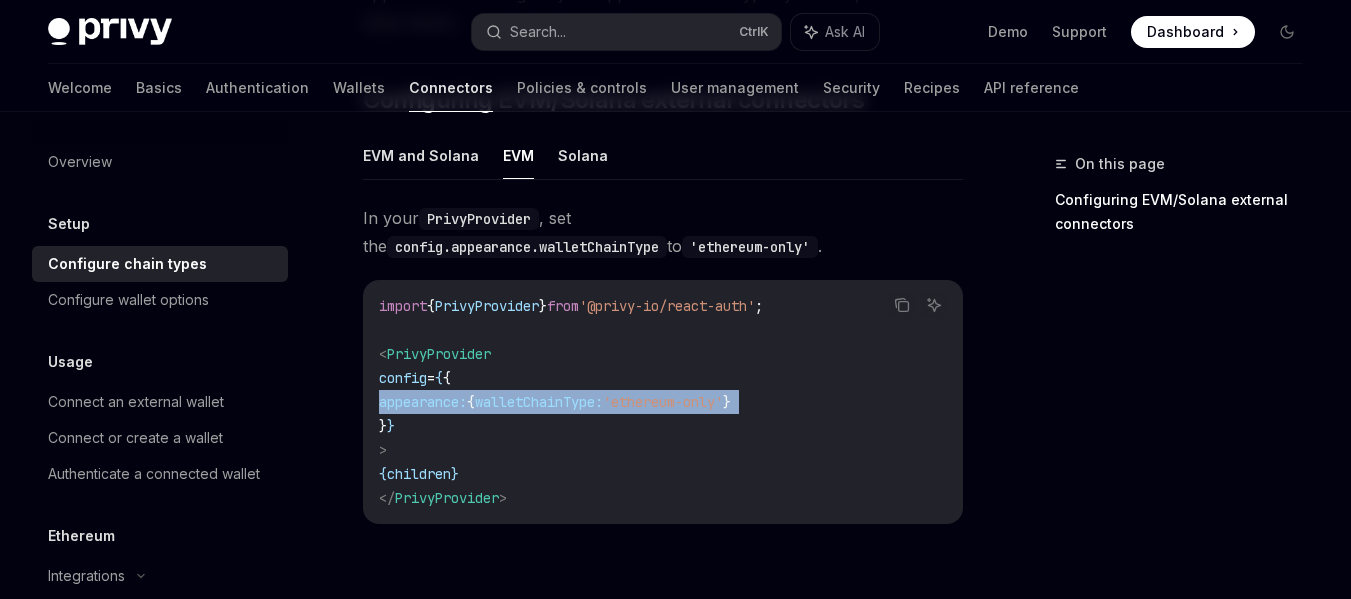 click on "'ethereum-only'" at bounding box center (663, 402) 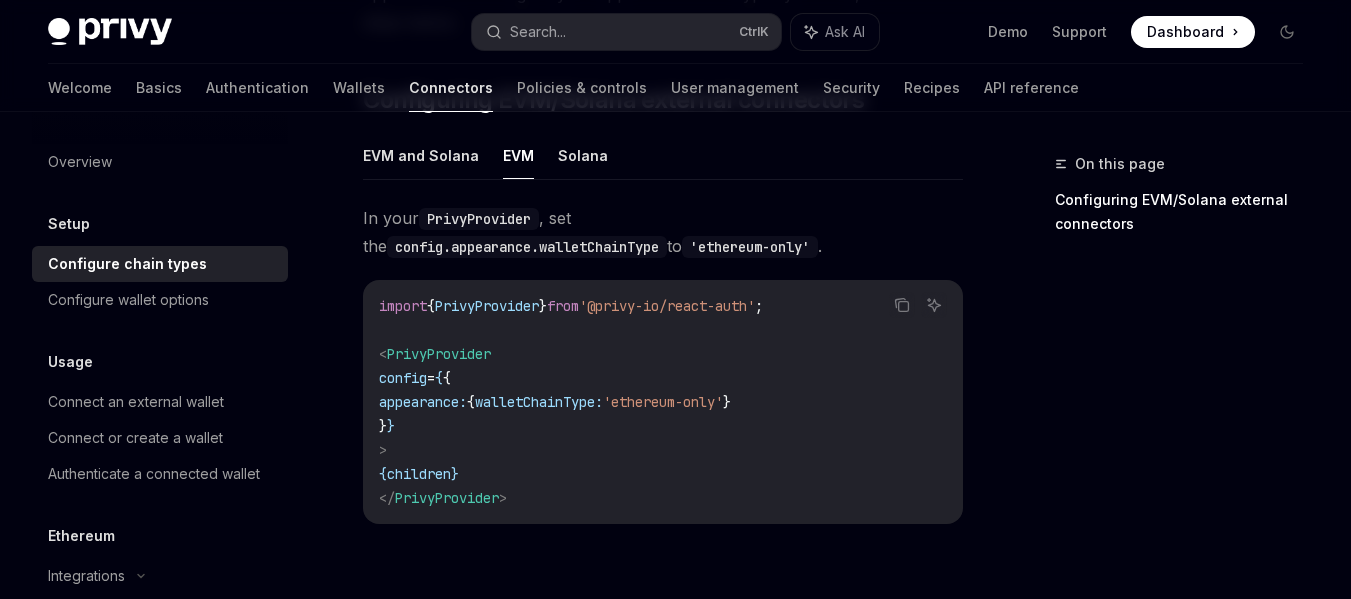click on "import  { PrivyProvider }  from  '@privy-io/react-auth' ;
< PrivyProvider
config = { {
appearance:  { walletChainType:  'ethereum-only' }
} }
>
{ children }
</ PrivyProvider >" at bounding box center (663, 402) 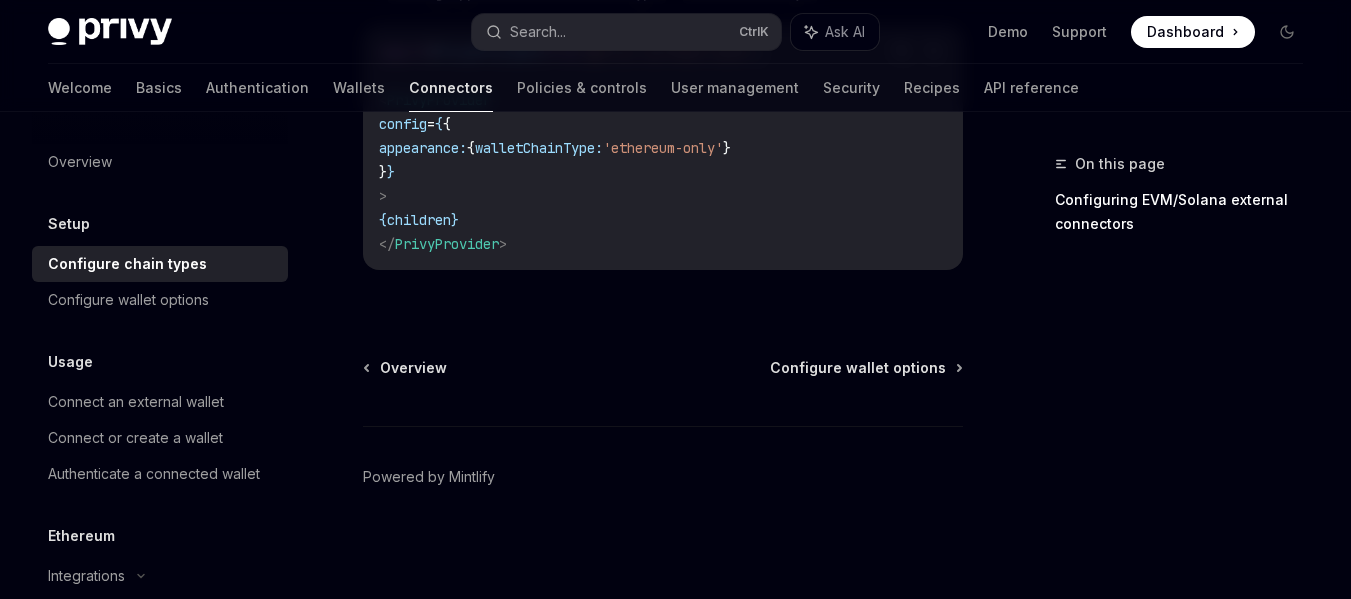scroll, scrollTop: 254, scrollLeft: 0, axis: vertical 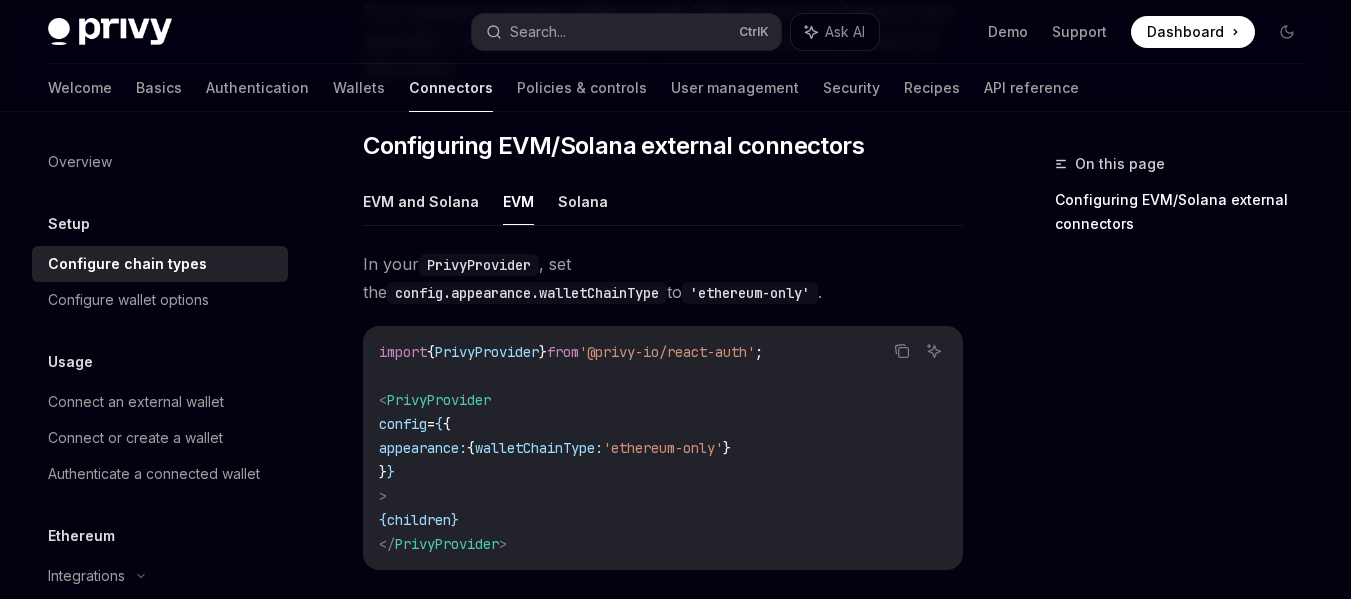 drag, startPoint x: 651, startPoint y: 455, endPoint x: 771, endPoint y: 449, distance: 120.14991 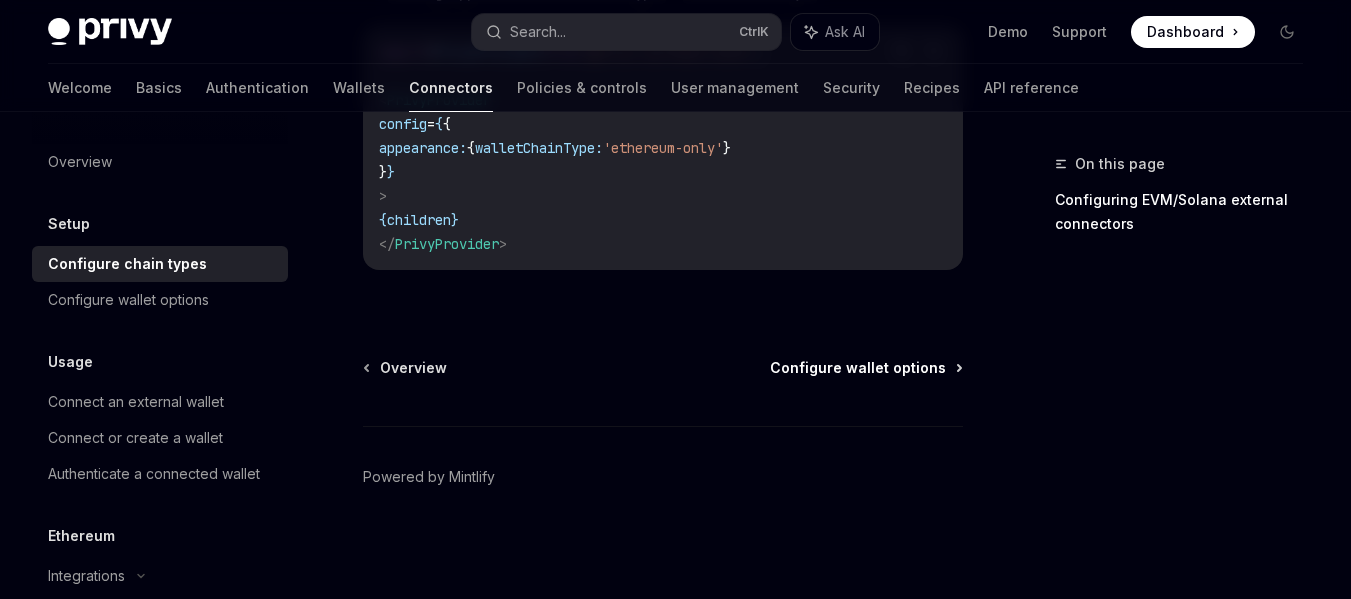 click on "Configure wallet options" at bounding box center [858, 368] 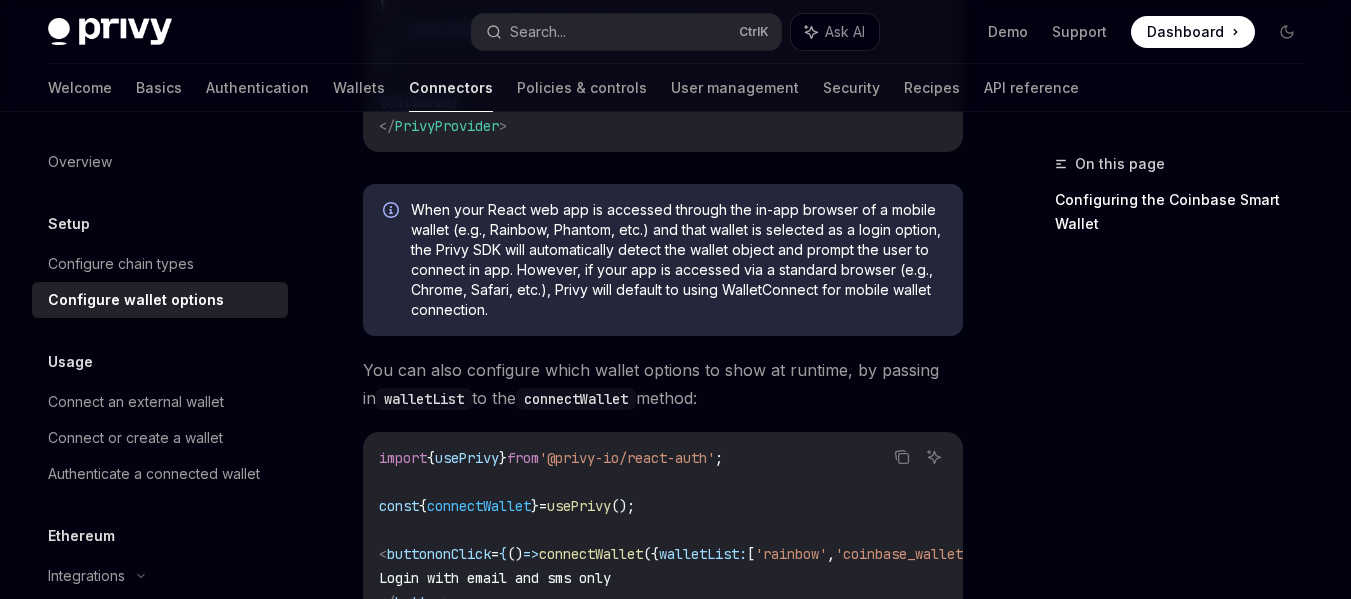 scroll, scrollTop: 800, scrollLeft: 0, axis: vertical 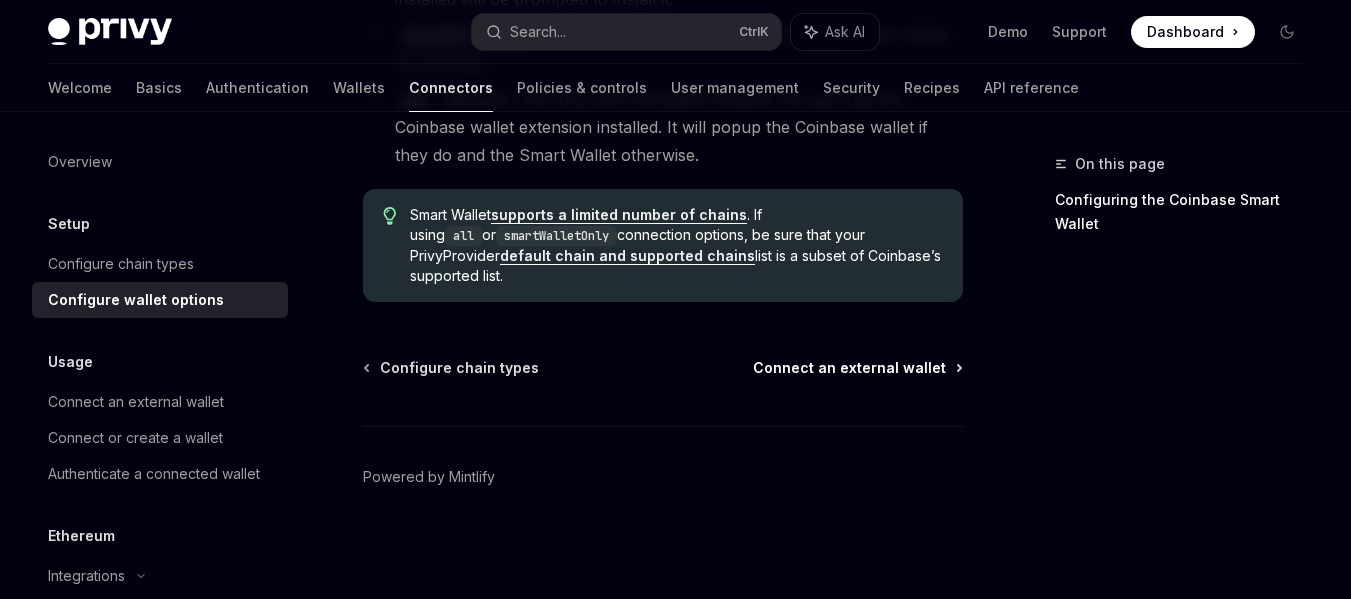click on "Connect an external wallet" at bounding box center [849, 368] 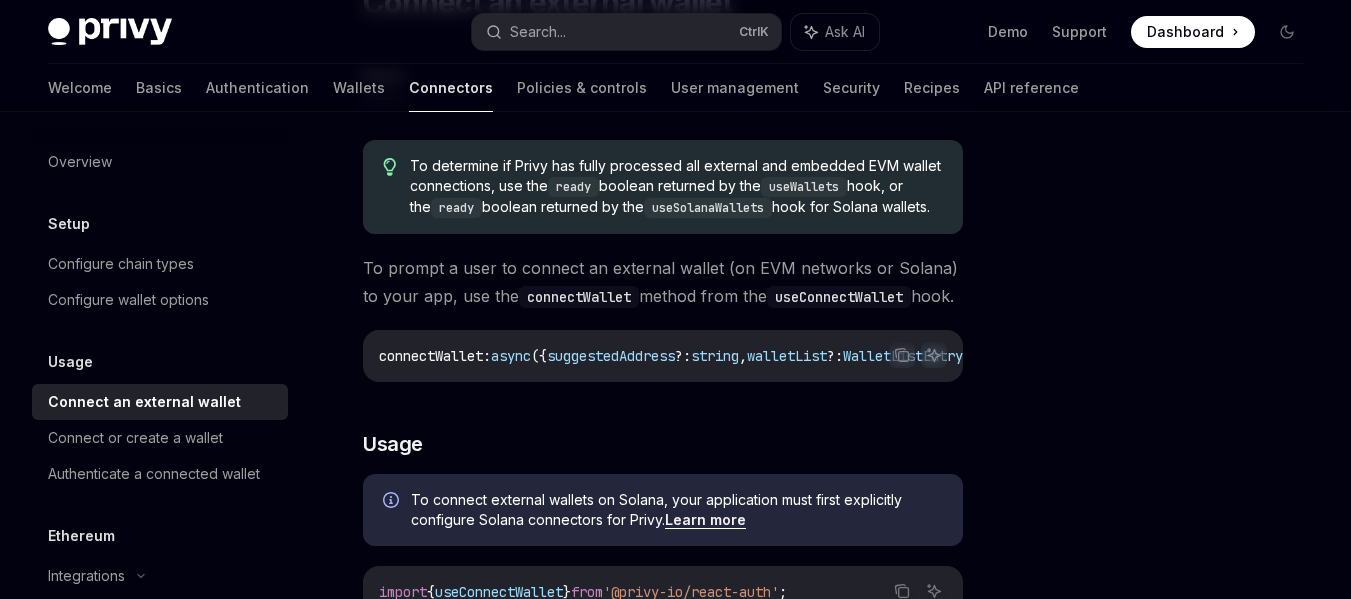 scroll, scrollTop: 300, scrollLeft: 0, axis: vertical 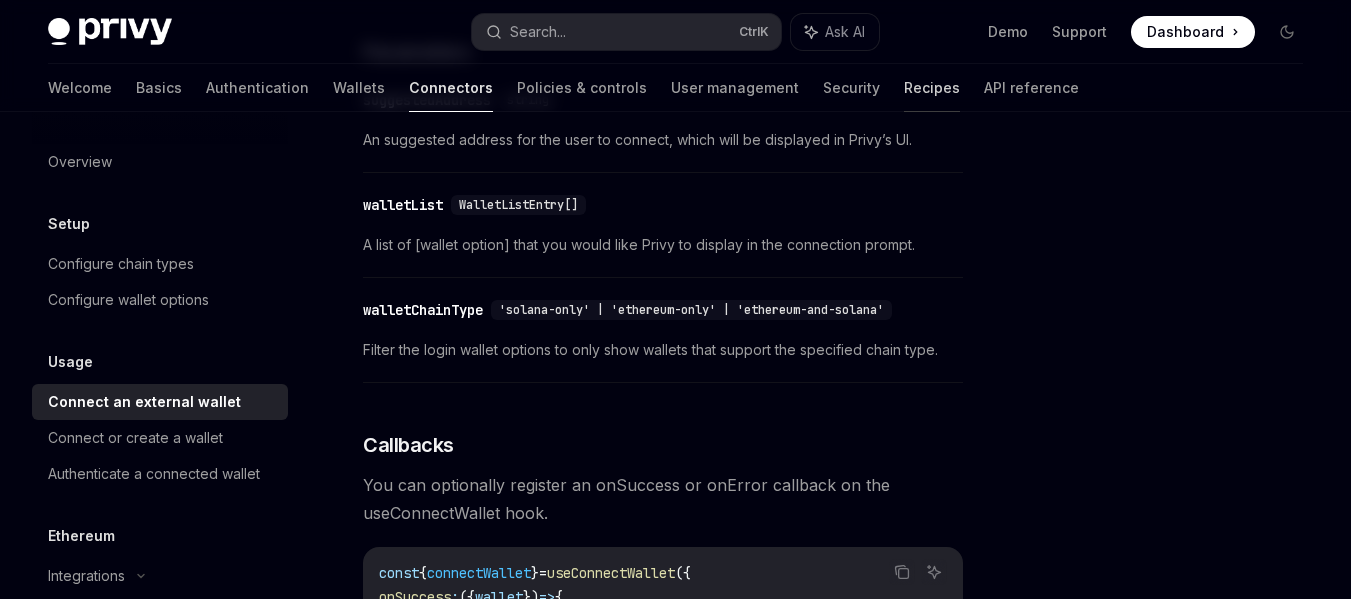 click on "Recipes" at bounding box center (932, 88) 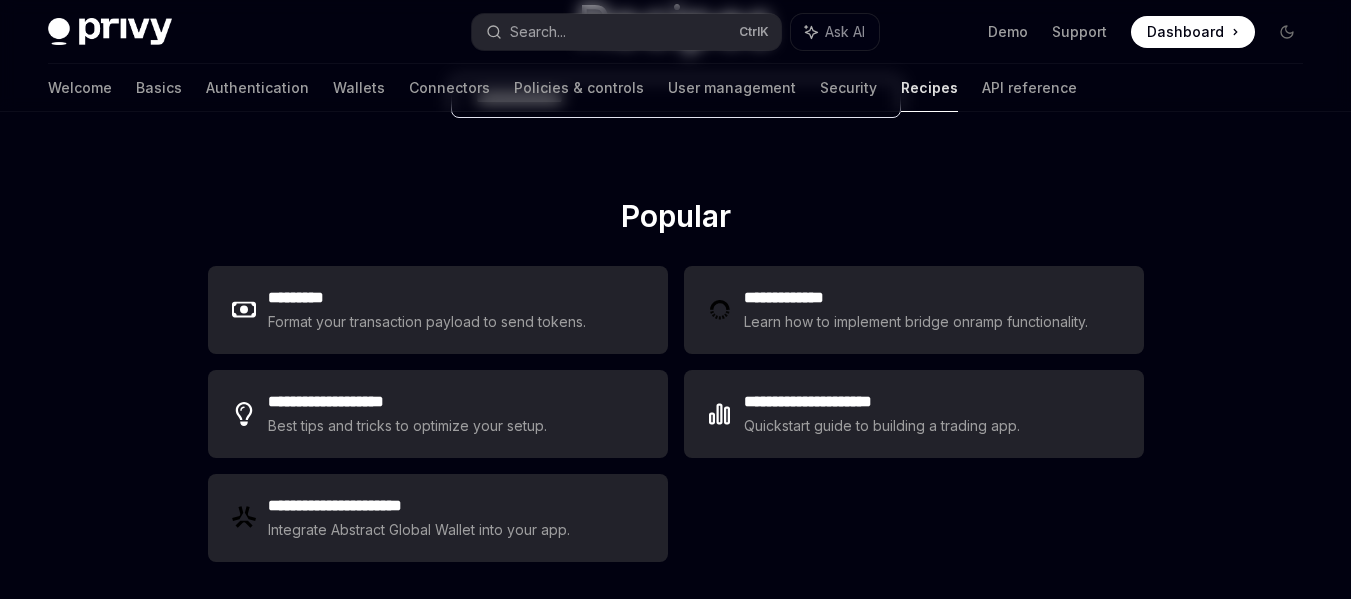 scroll, scrollTop: 0, scrollLeft: 0, axis: both 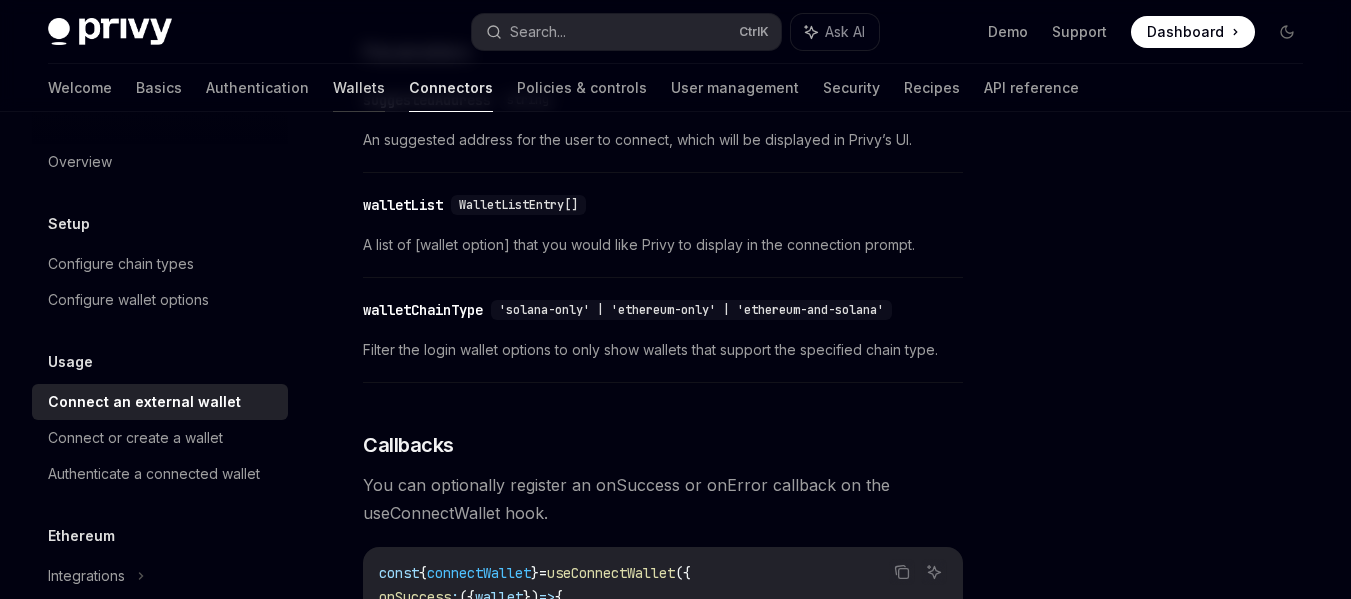 click on "Wallets" at bounding box center [359, 88] 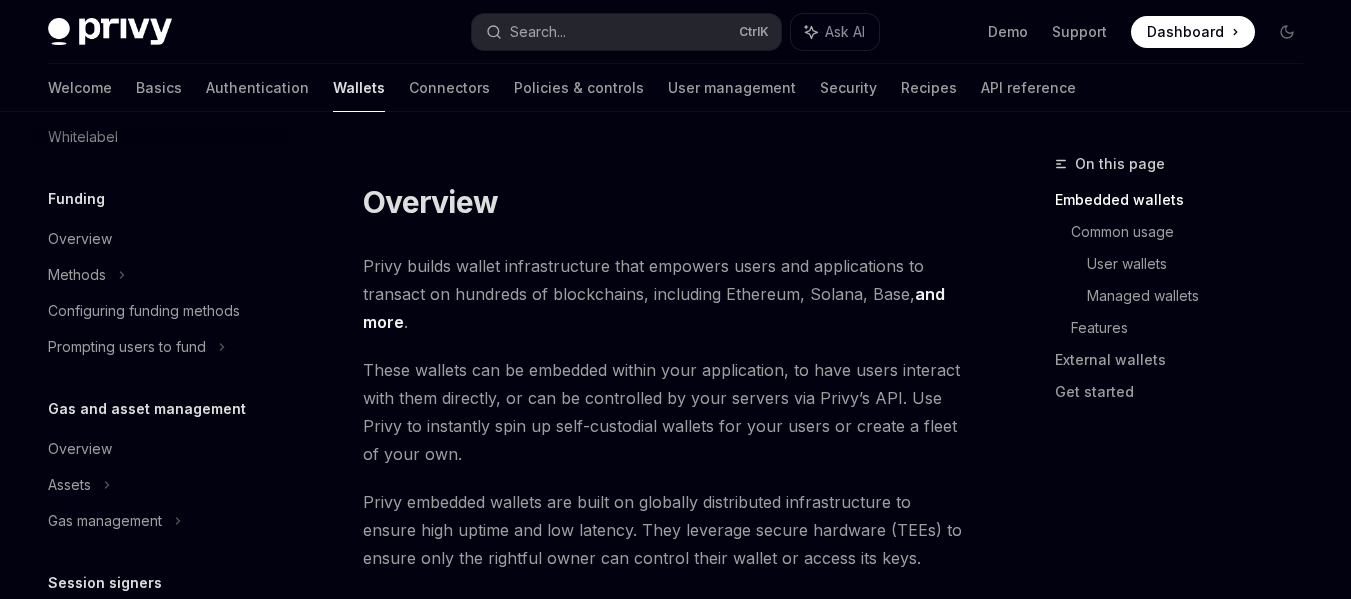 scroll, scrollTop: 499, scrollLeft: 0, axis: vertical 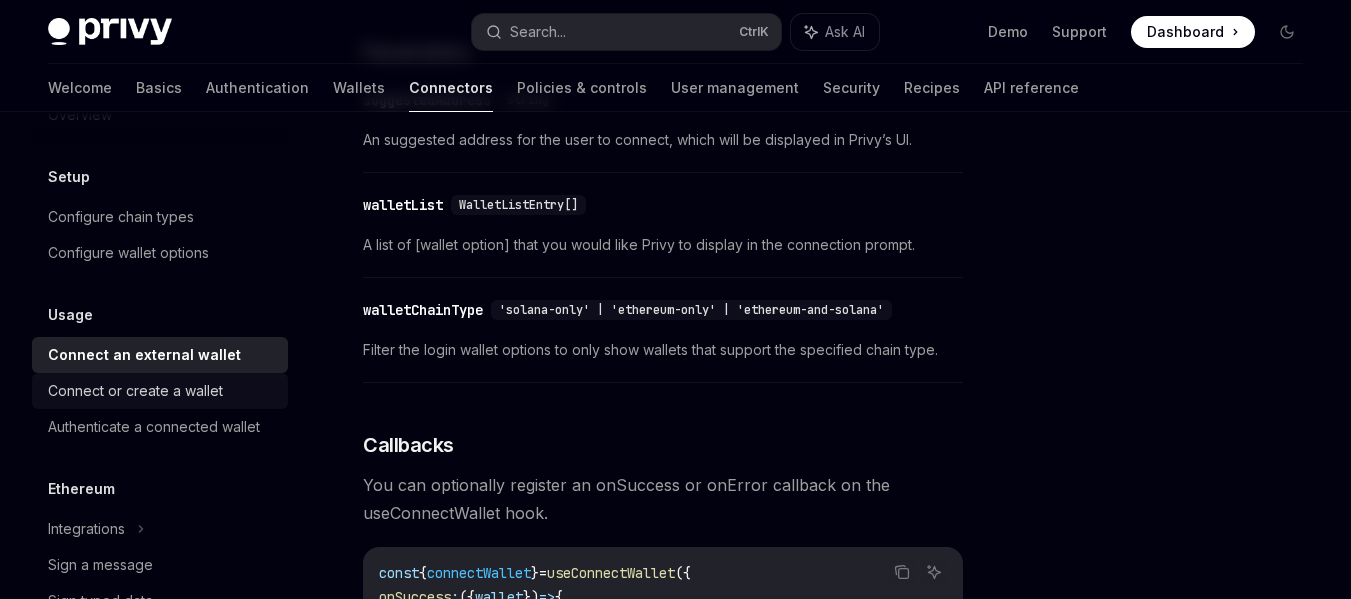 click on "Connect or create a wallet" at bounding box center (160, 391) 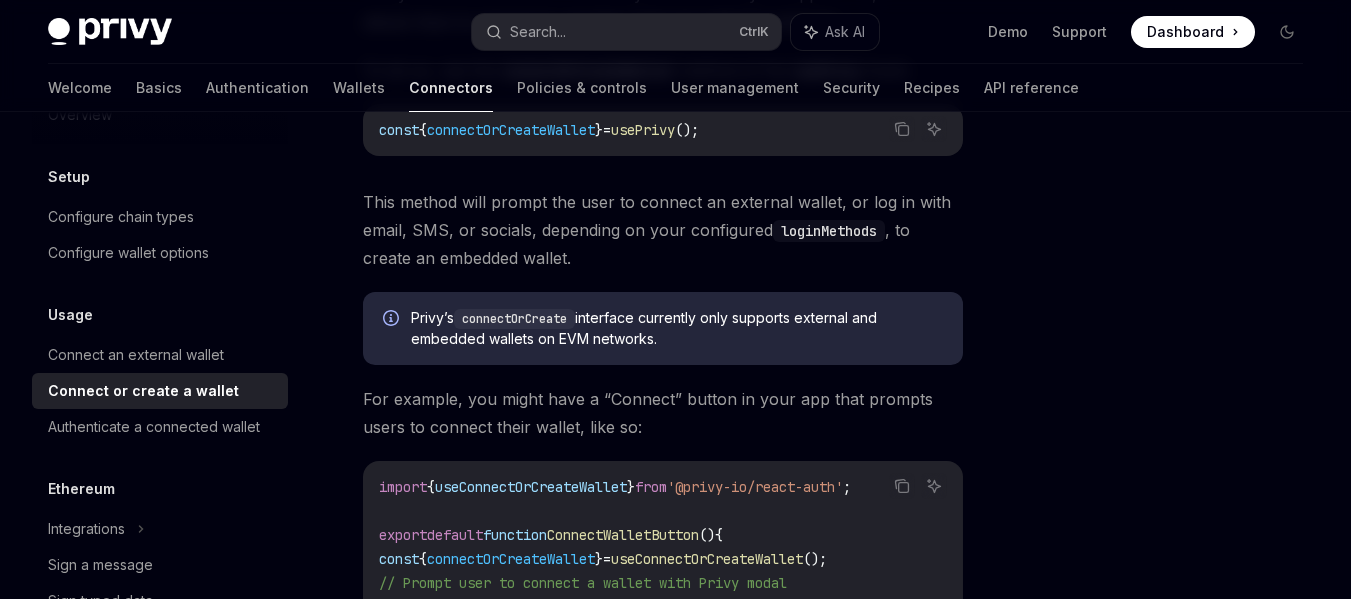 scroll, scrollTop: 300, scrollLeft: 0, axis: vertical 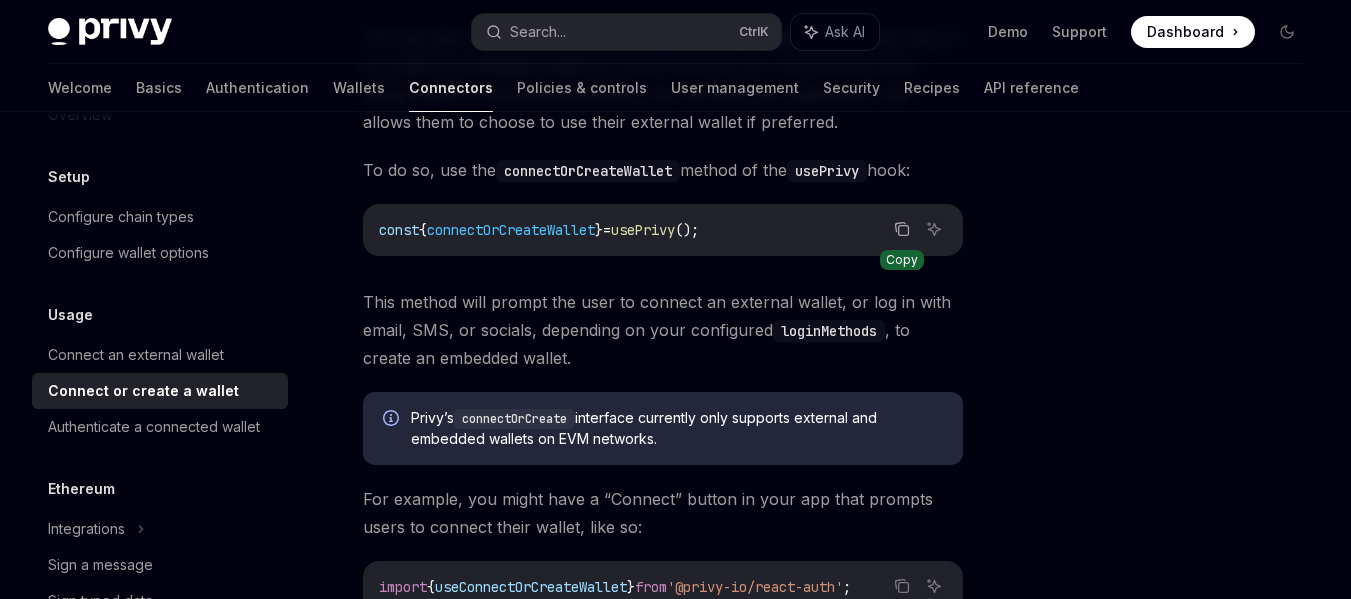 click 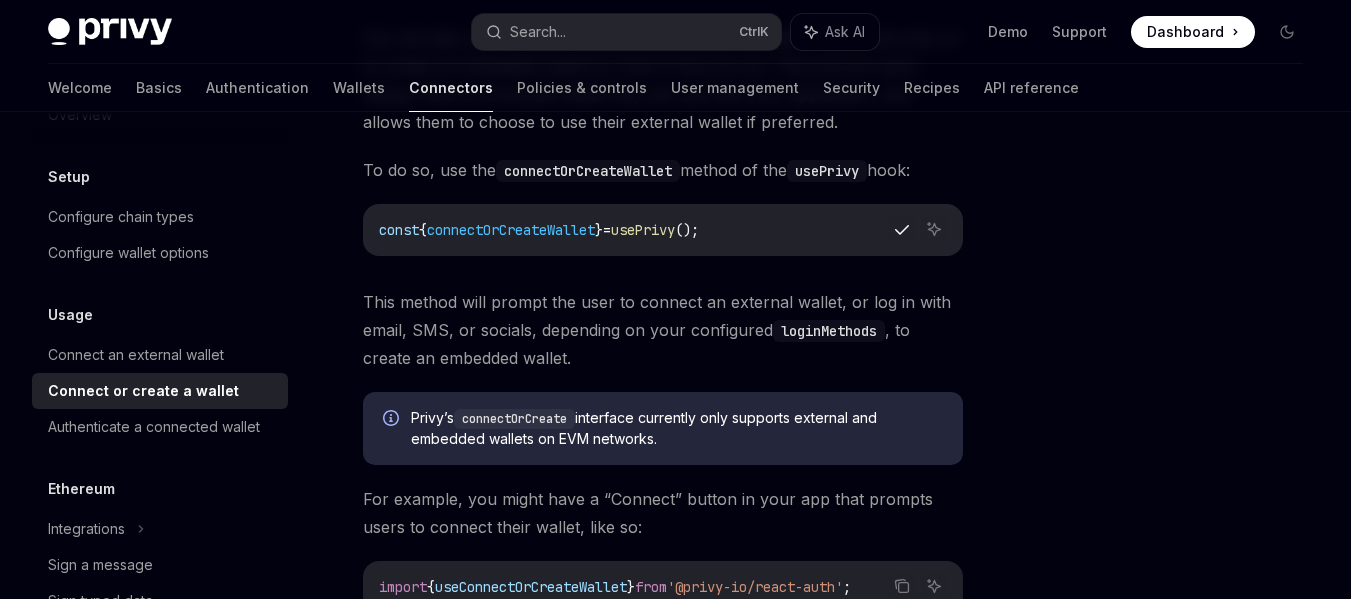 type 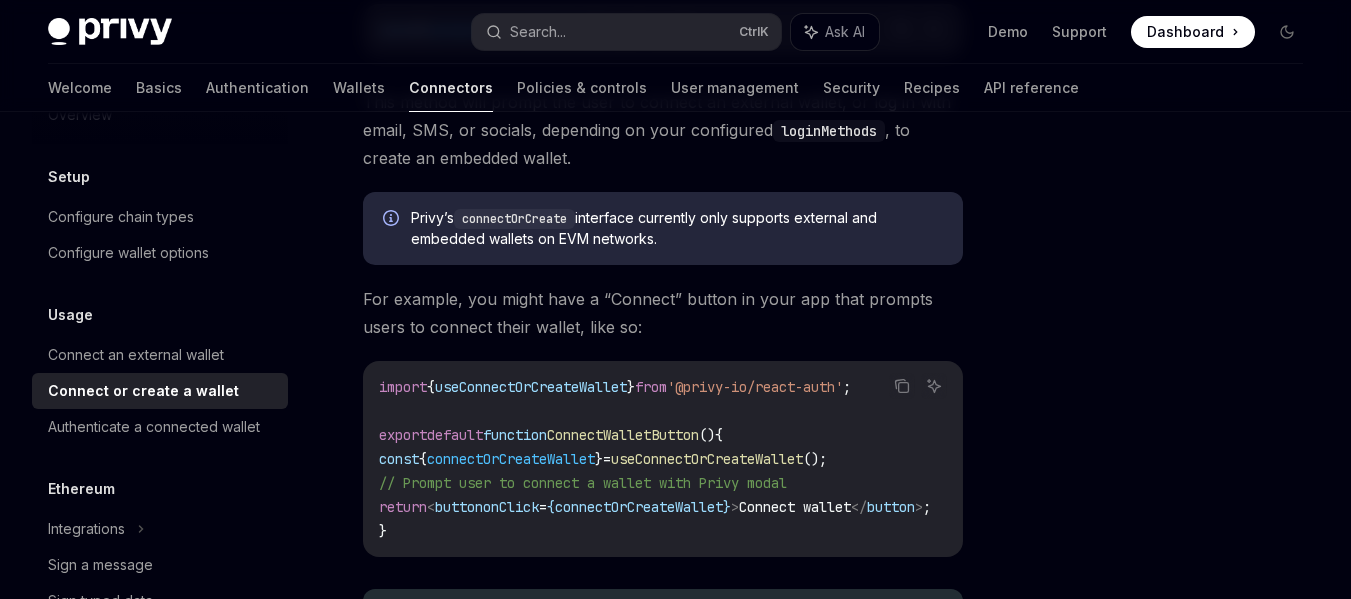 scroll, scrollTop: 700, scrollLeft: 0, axis: vertical 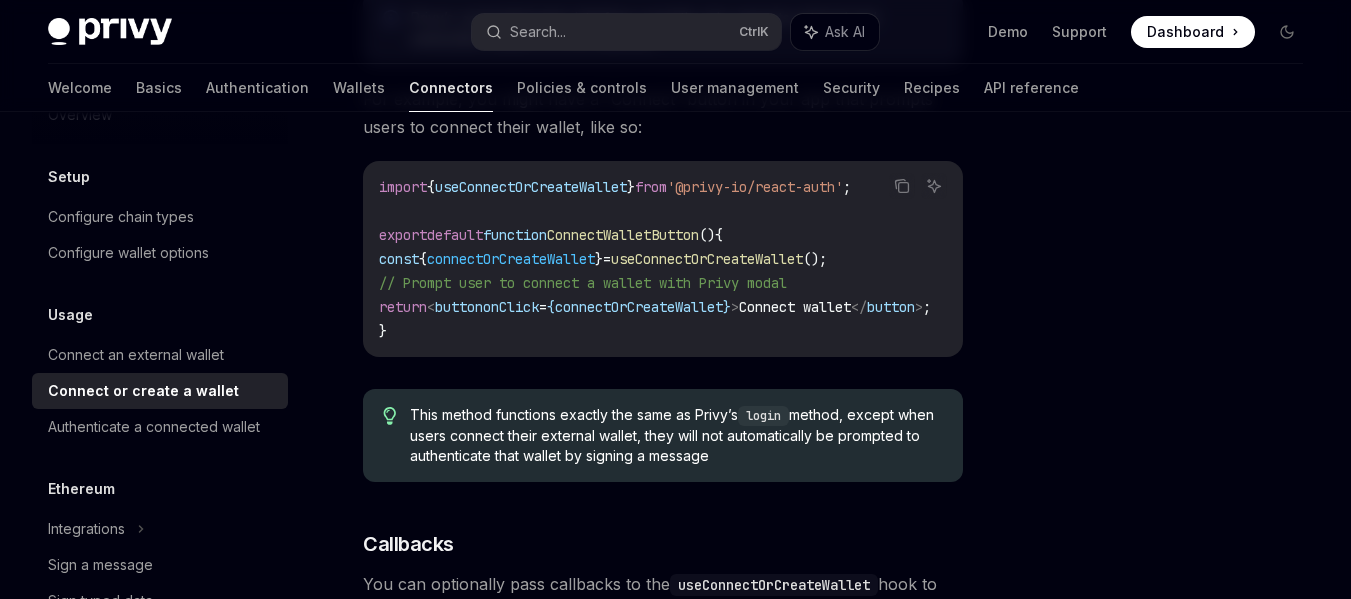click on "const" at bounding box center [399, 259] 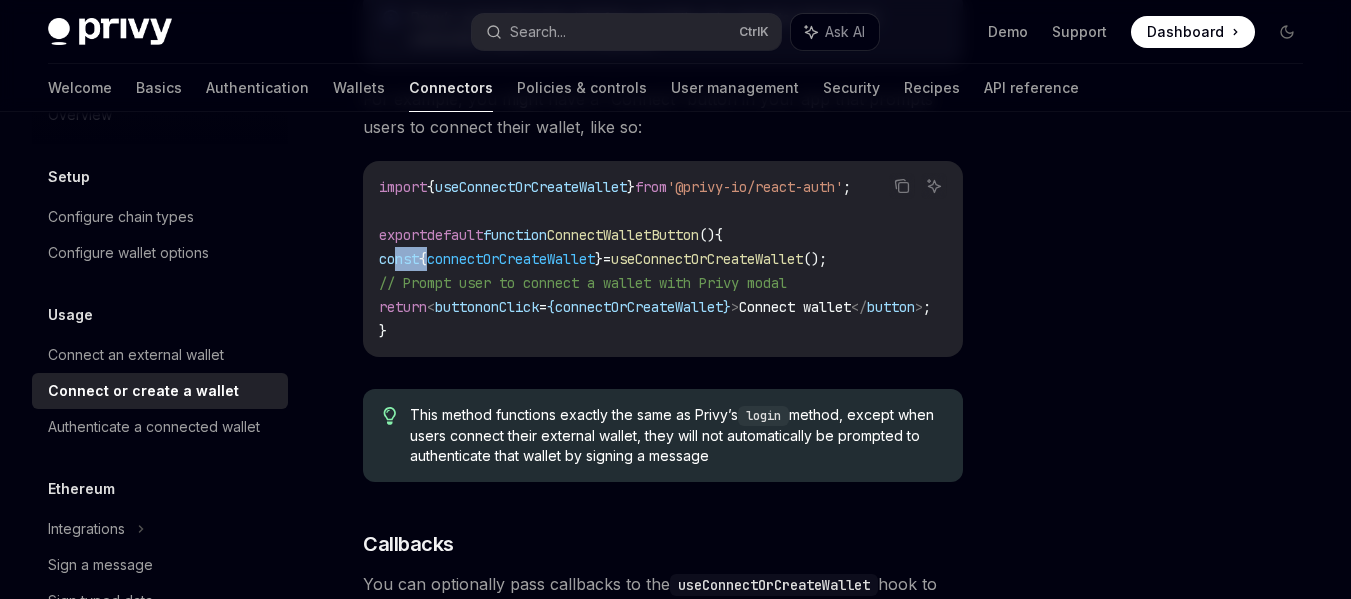 click on "const" at bounding box center [399, 259] 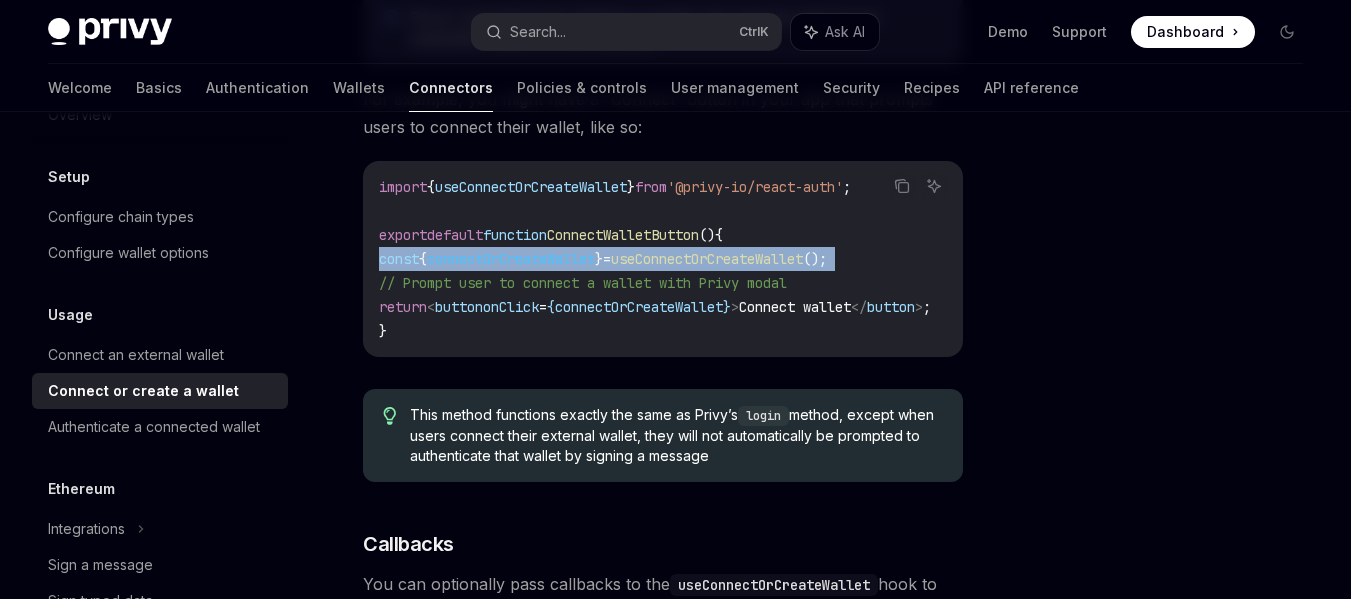 click on "const" at bounding box center (399, 259) 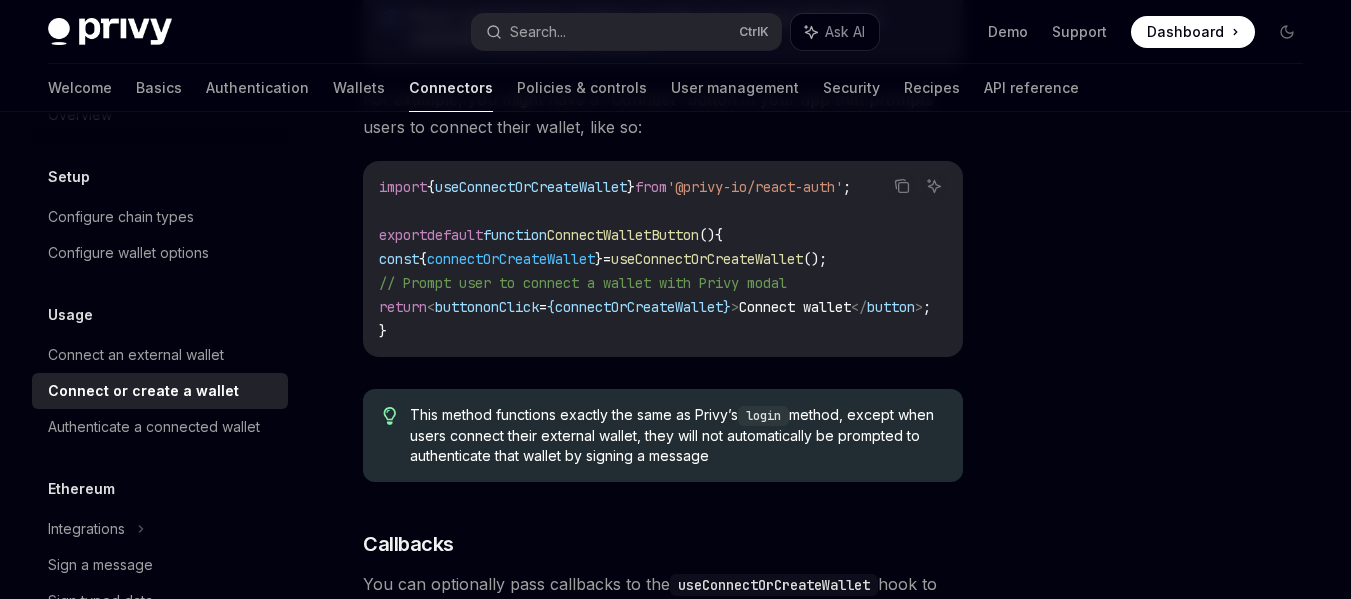 click on "const" at bounding box center (399, 259) 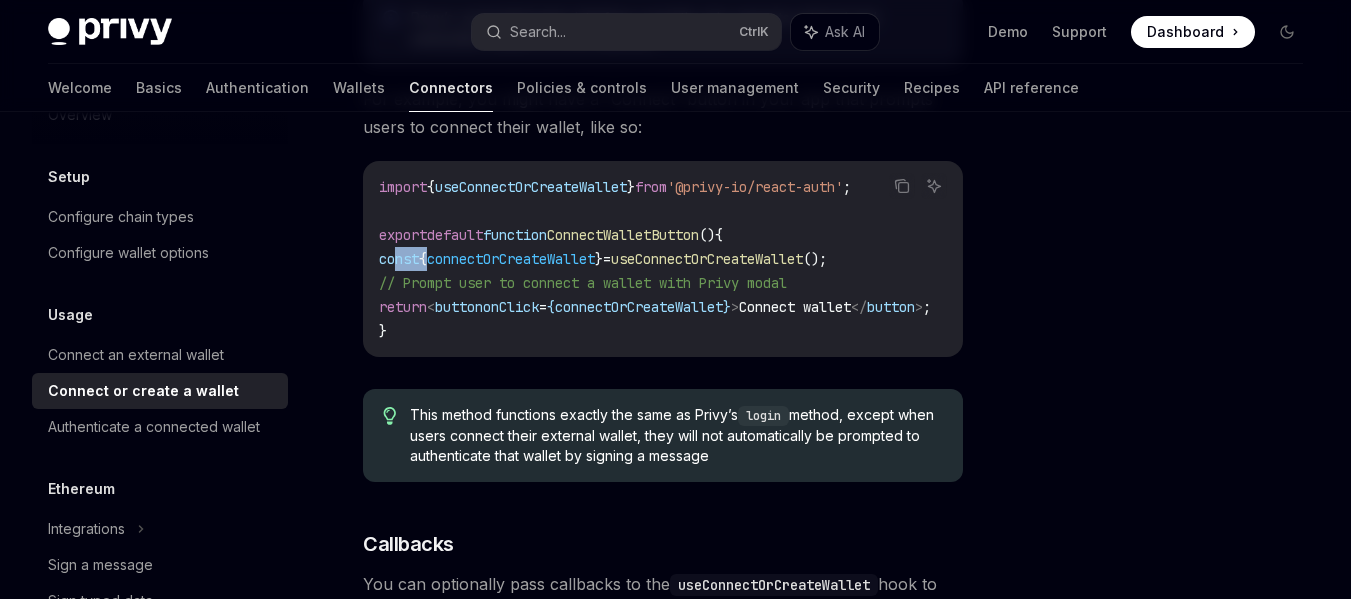 click on "const" at bounding box center [399, 259] 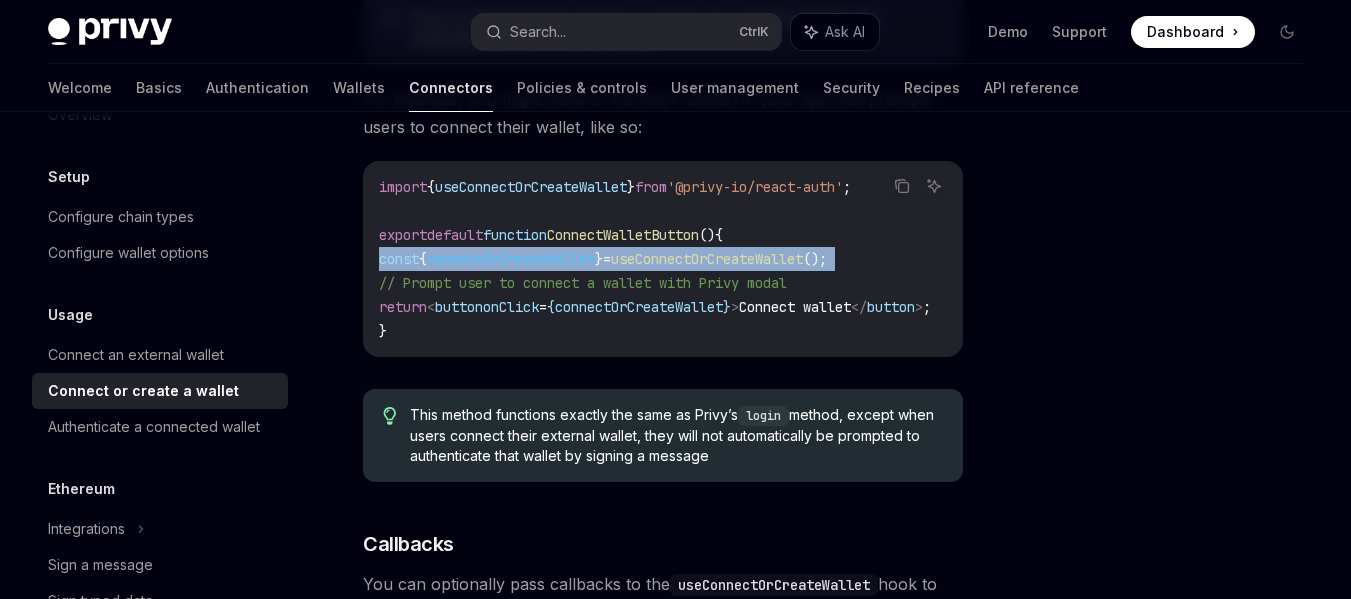 click on "const" at bounding box center [399, 259] 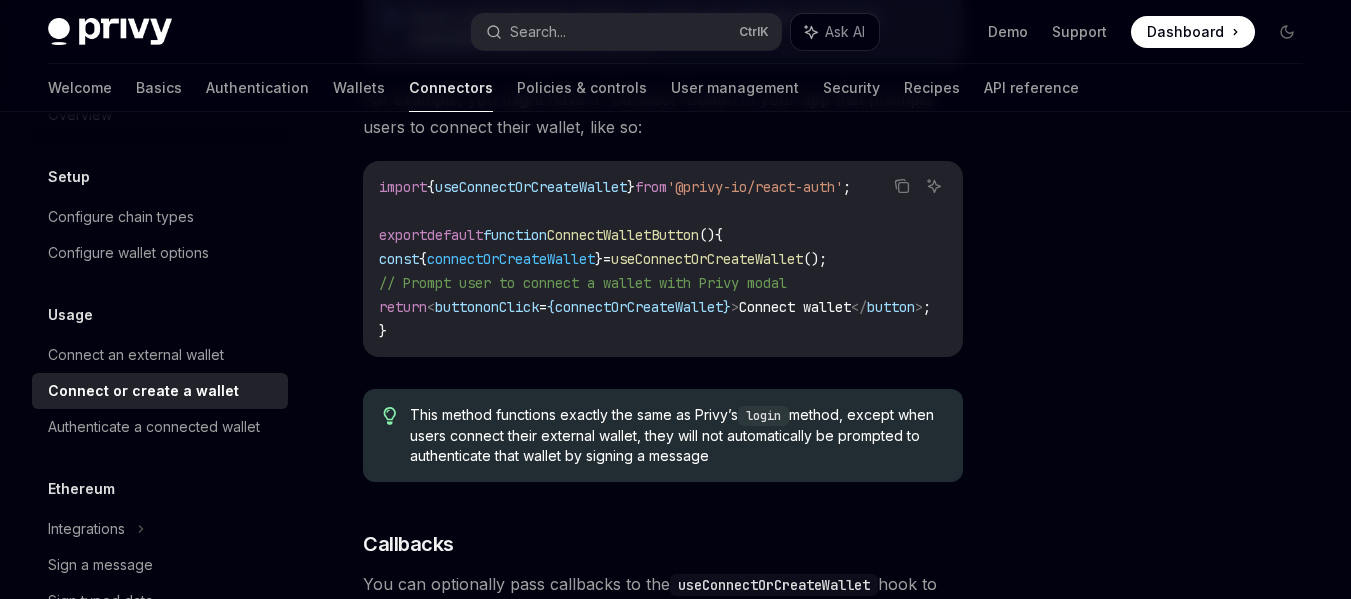 click on "useConnectOrCreateWallet" at bounding box center [707, 259] 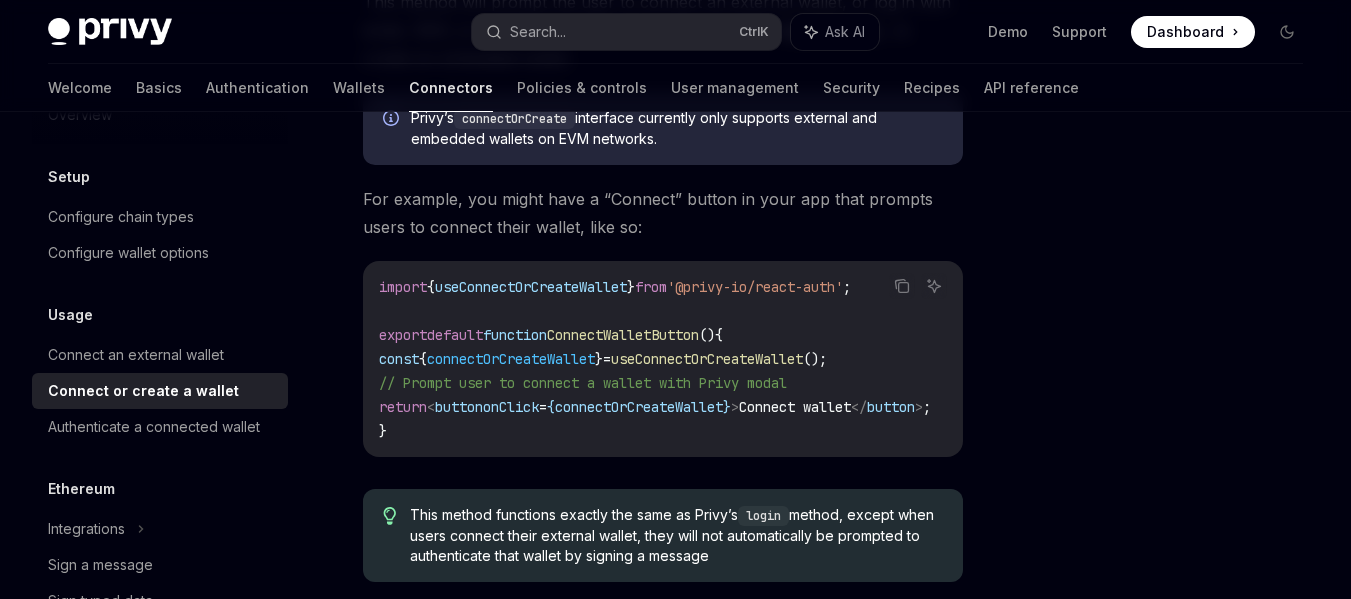 scroll, scrollTop: 700, scrollLeft: 0, axis: vertical 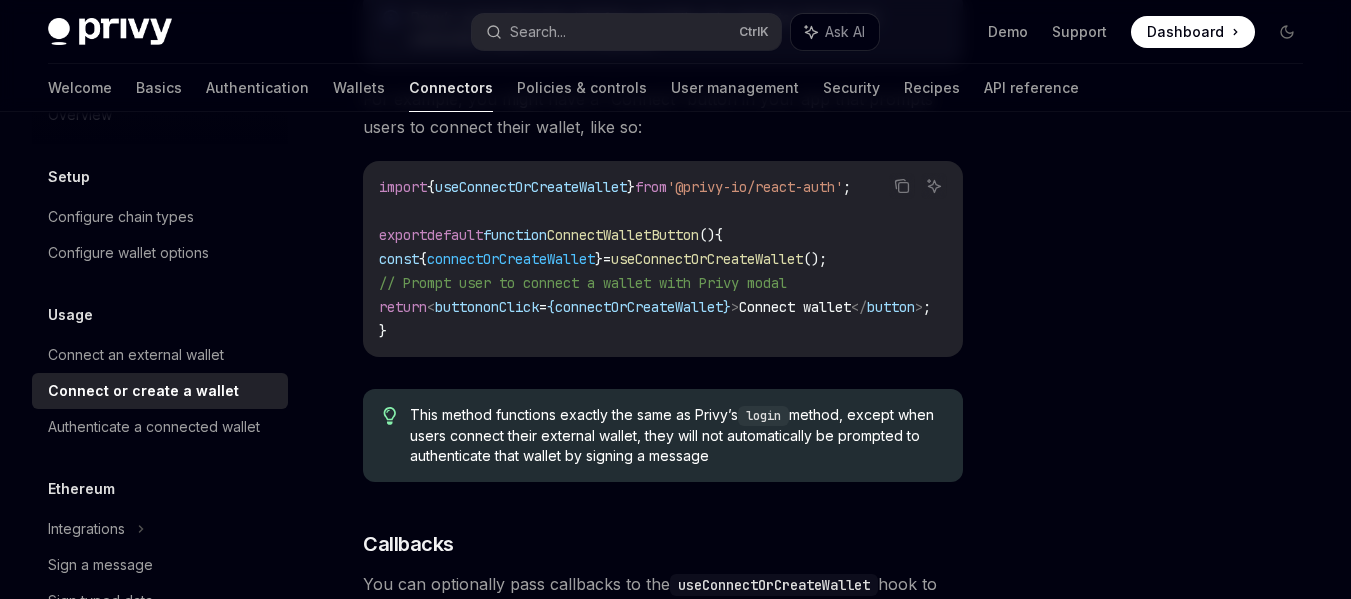 copy on "useConnectOrCreateWallet" 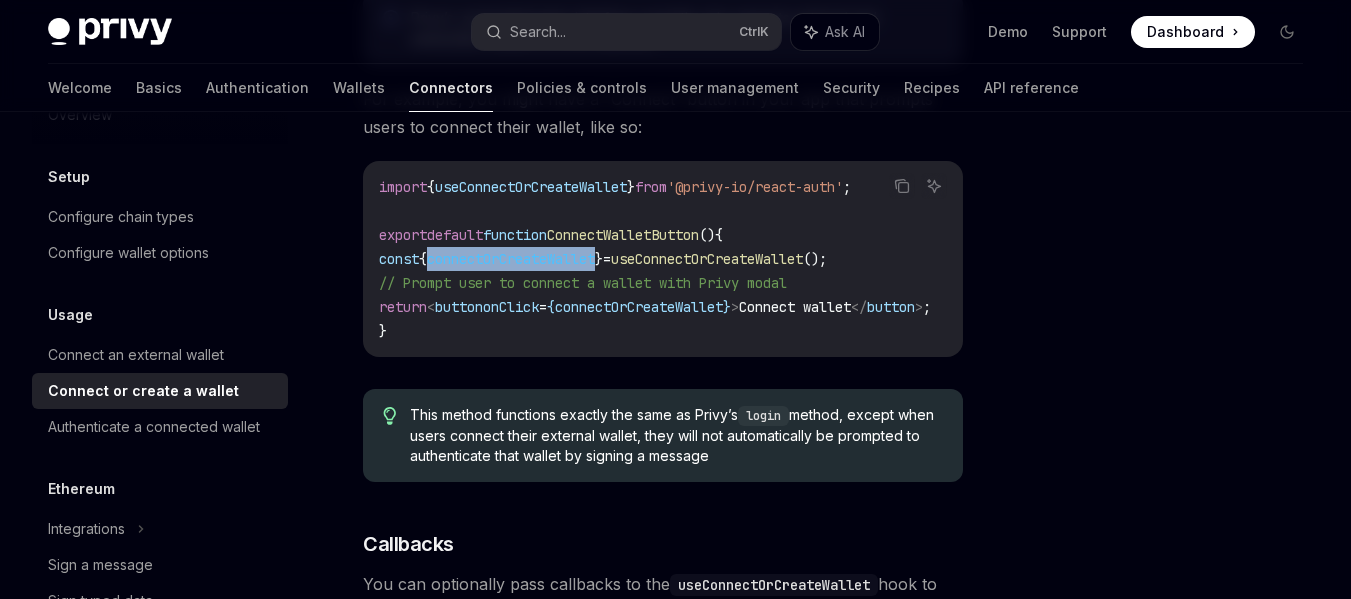 click on "connectOrCreateWallet" at bounding box center [511, 259] 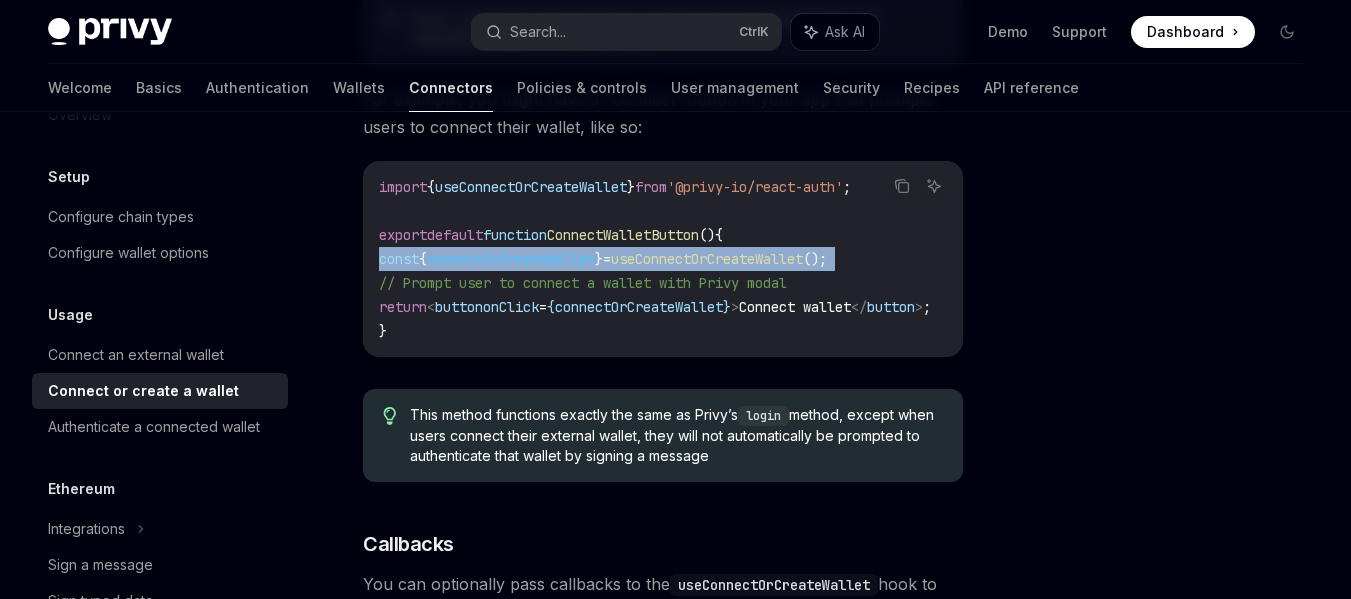click on "connectOrCreateWallet" at bounding box center [511, 259] 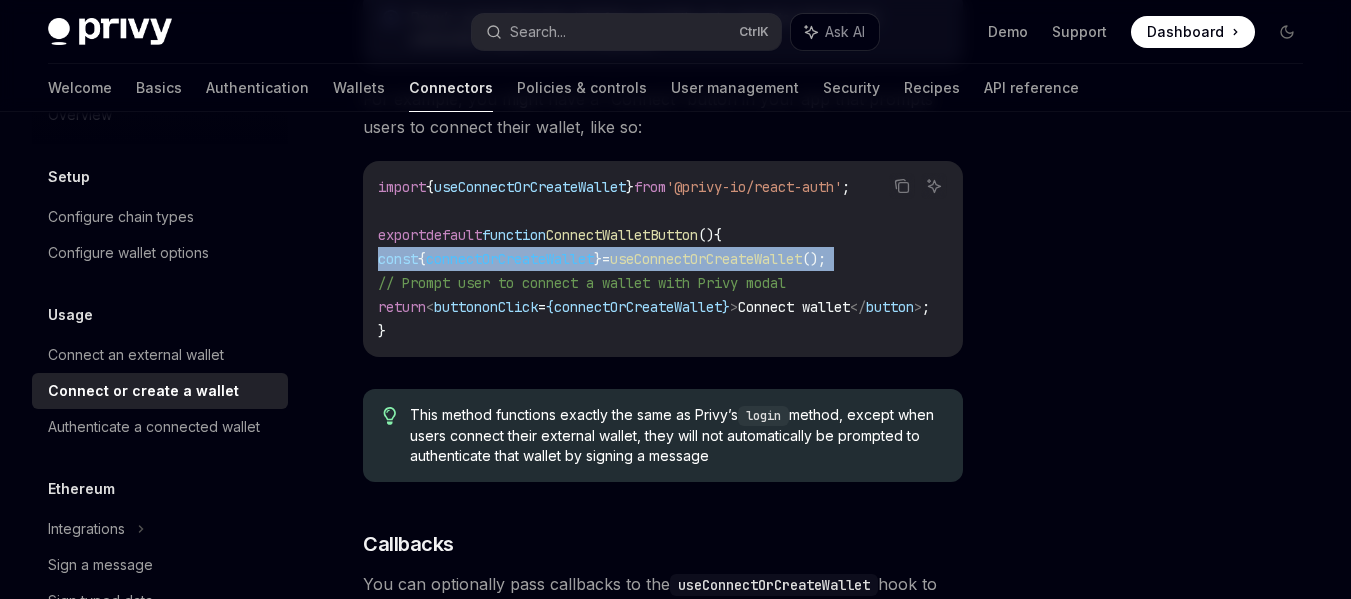 scroll, scrollTop: 0, scrollLeft: 0, axis: both 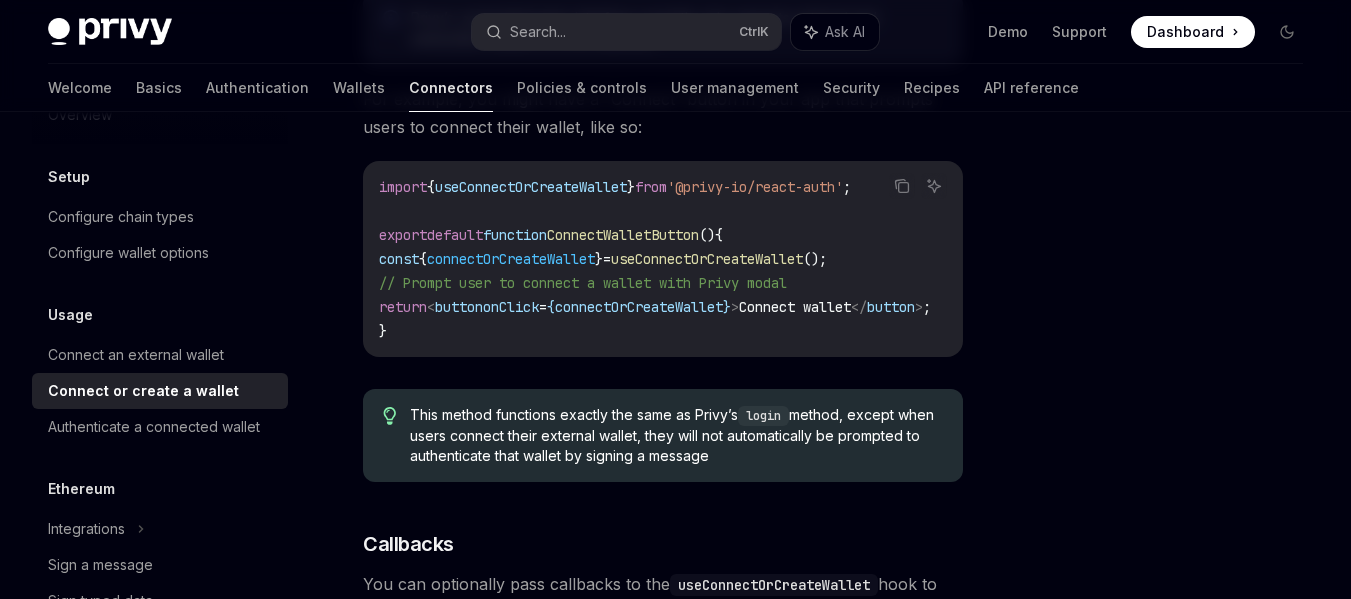 click at bounding box center (1167, 375) 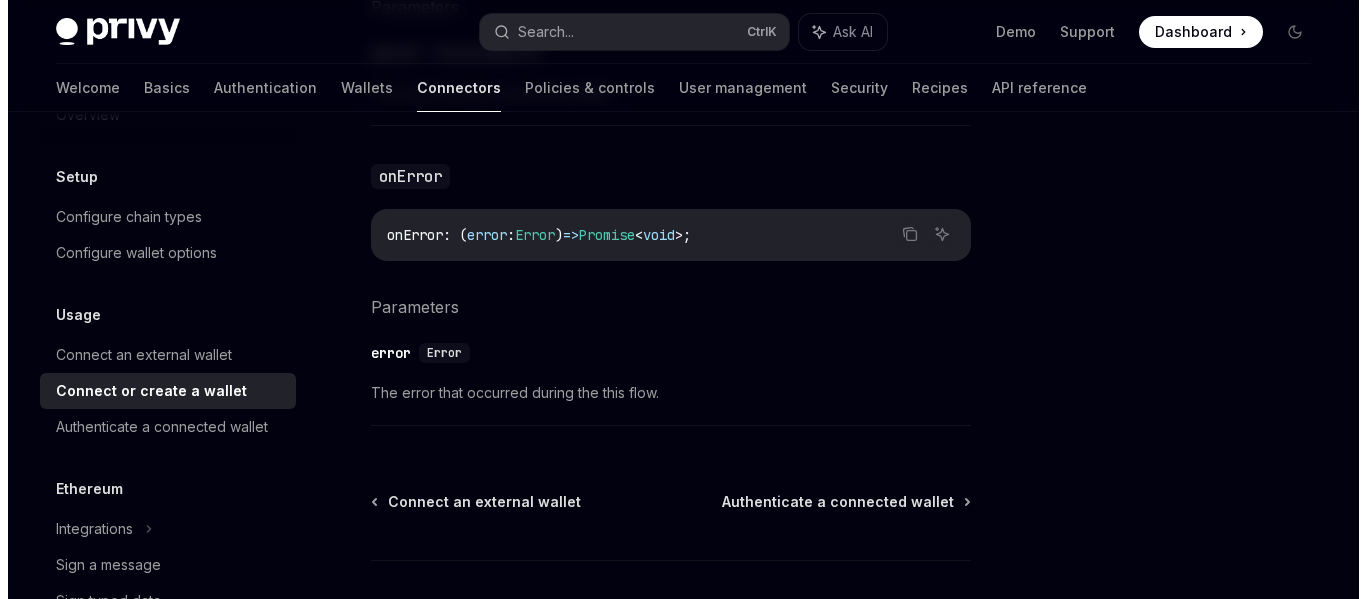 scroll, scrollTop: 1642, scrollLeft: 0, axis: vertical 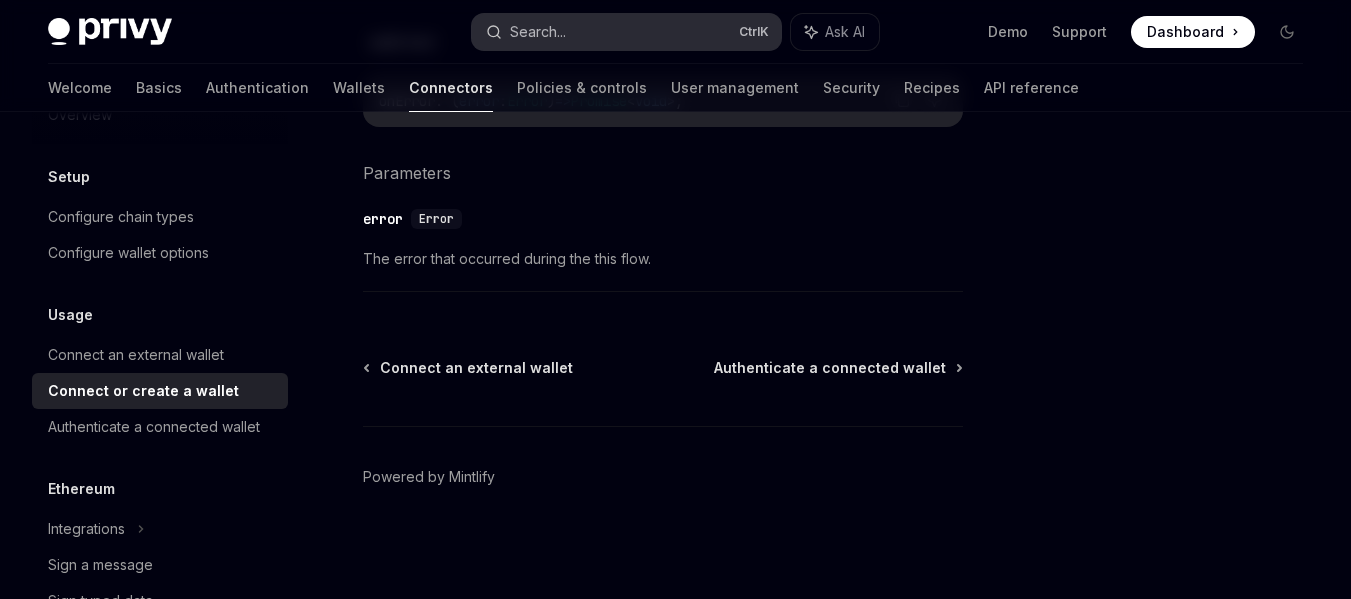 click on "Search... Ctrl  K" at bounding box center [627, 32] 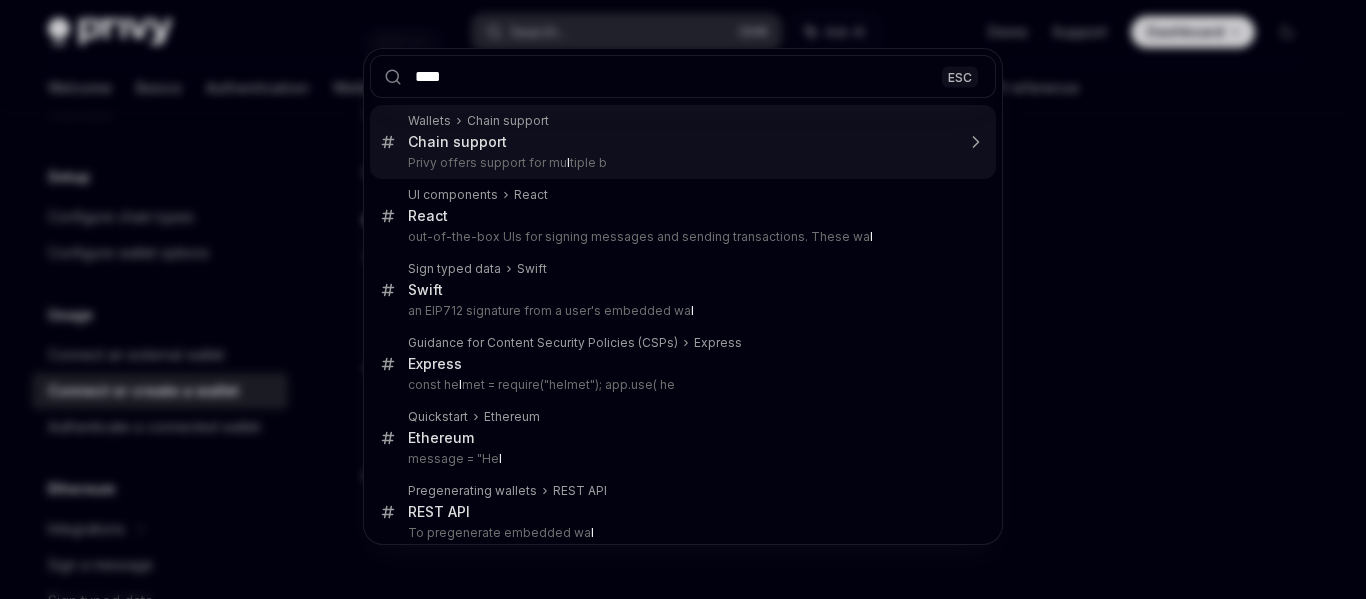 type on "*****" 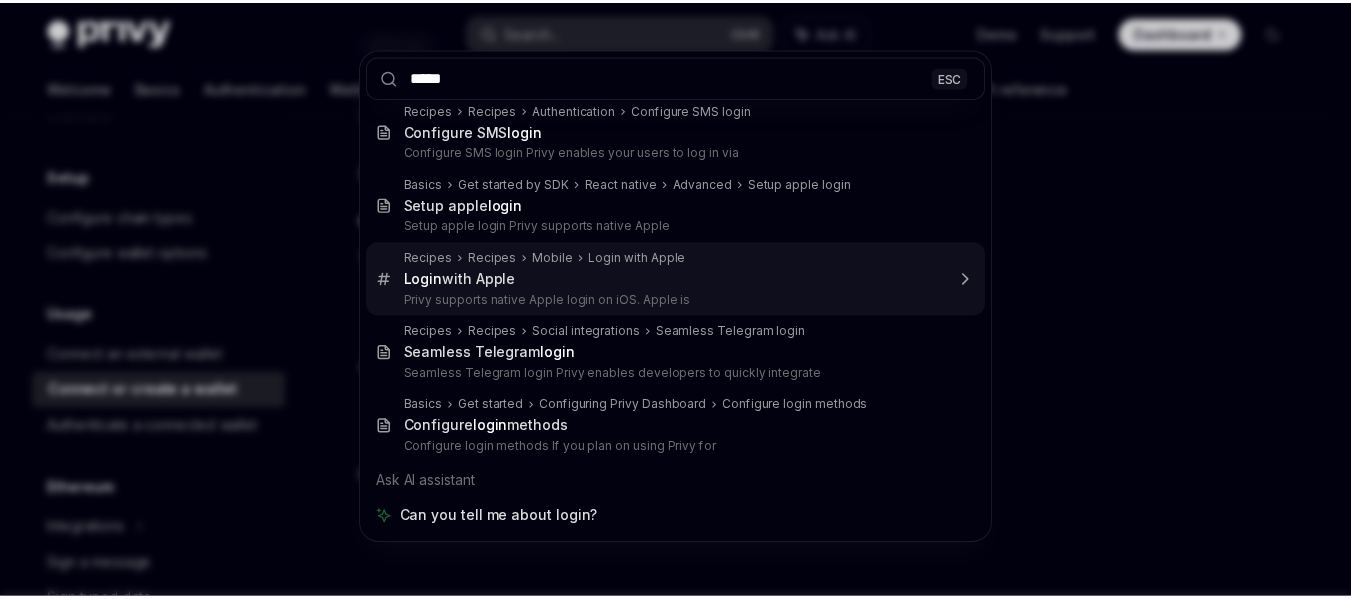 scroll, scrollTop: 0, scrollLeft: 0, axis: both 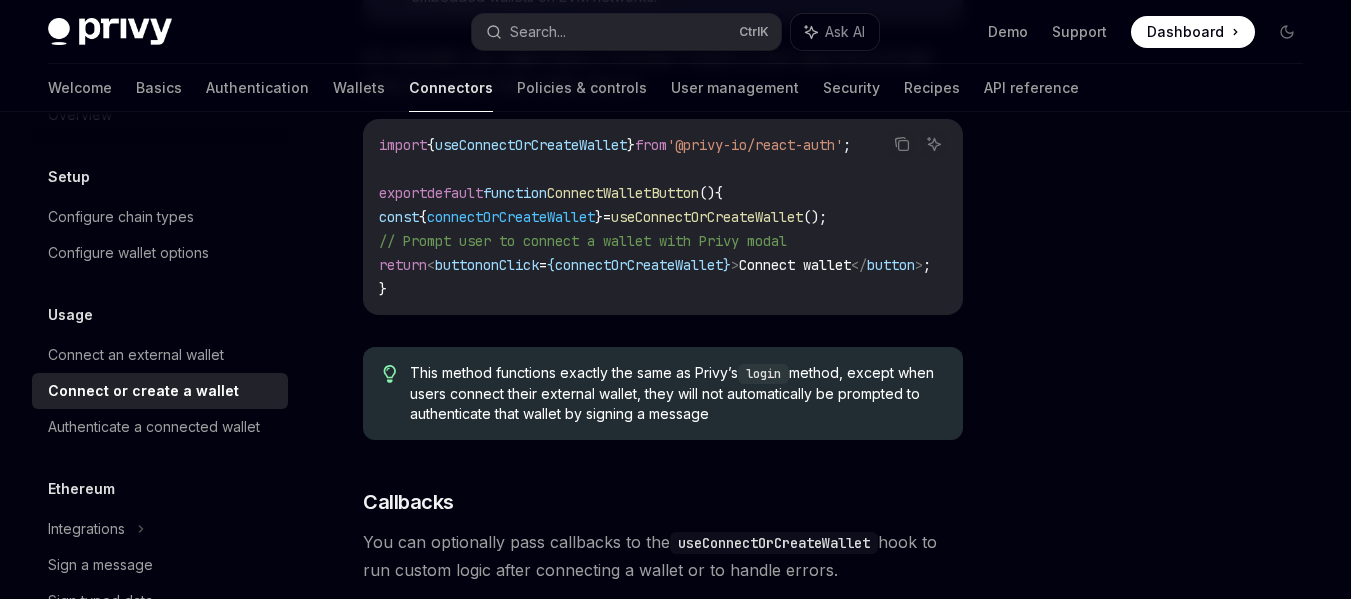 click on "login" at bounding box center (763, 374) 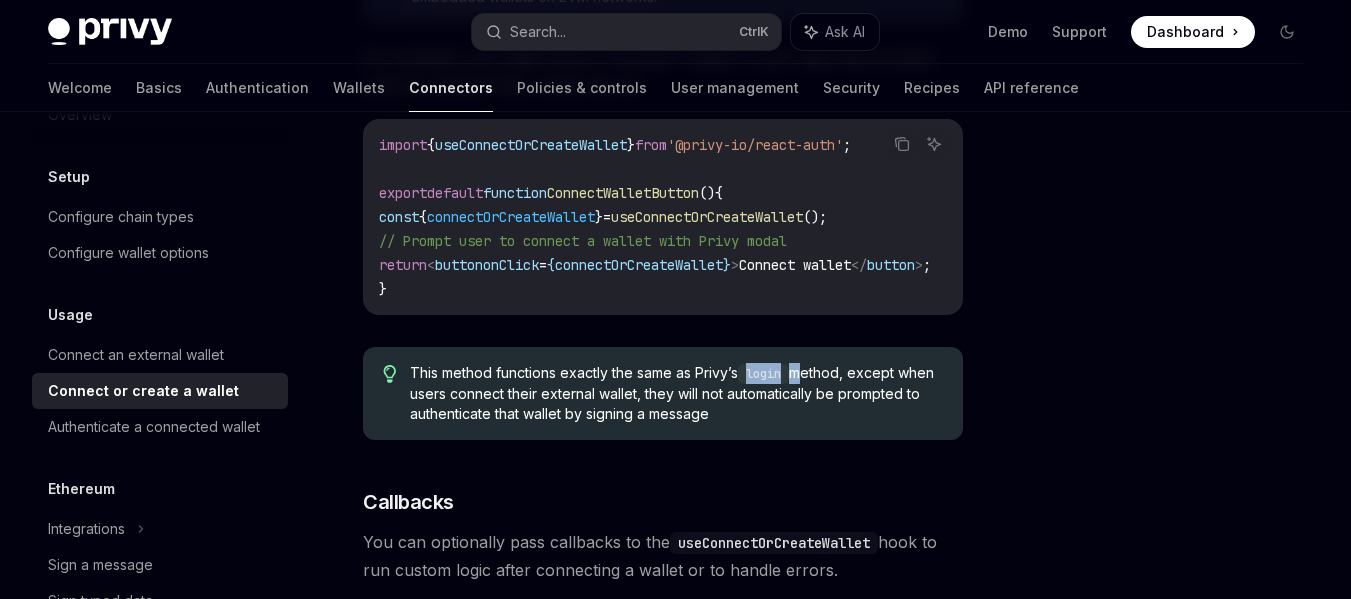 click on "login" at bounding box center [763, 374] 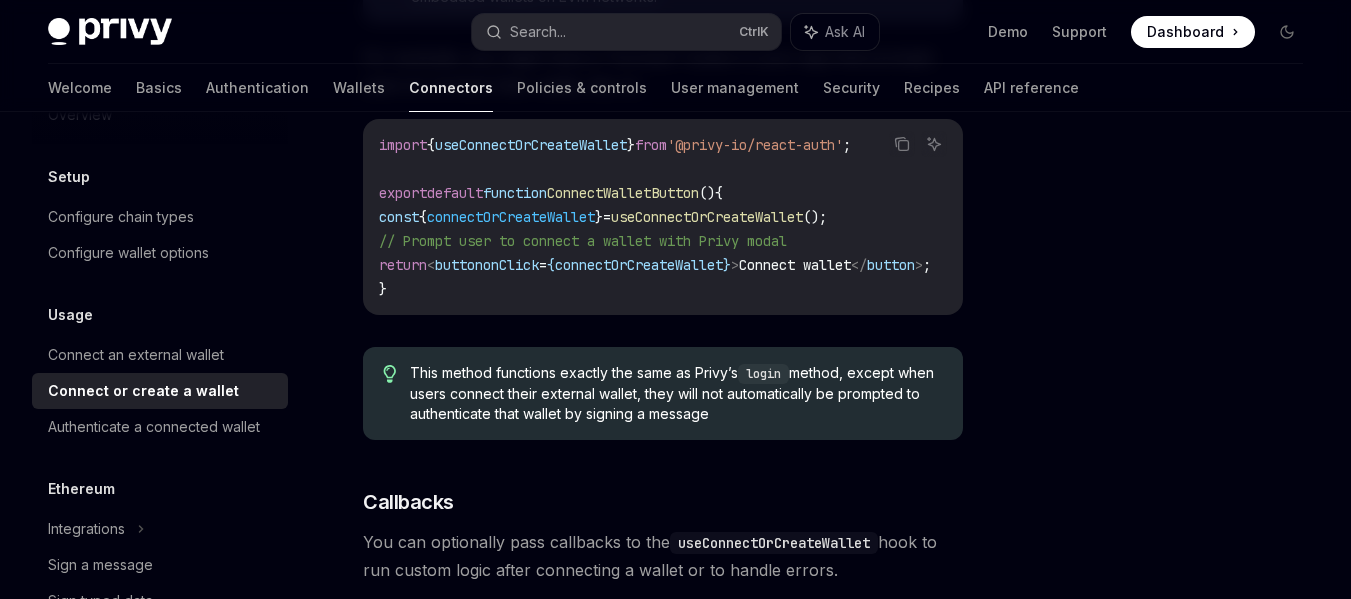 click on "Privy docs  home page Search... Ctrl  K Ask AI Demo Support Dashboard Dashboard Search..." at bounding box center [675, 32] 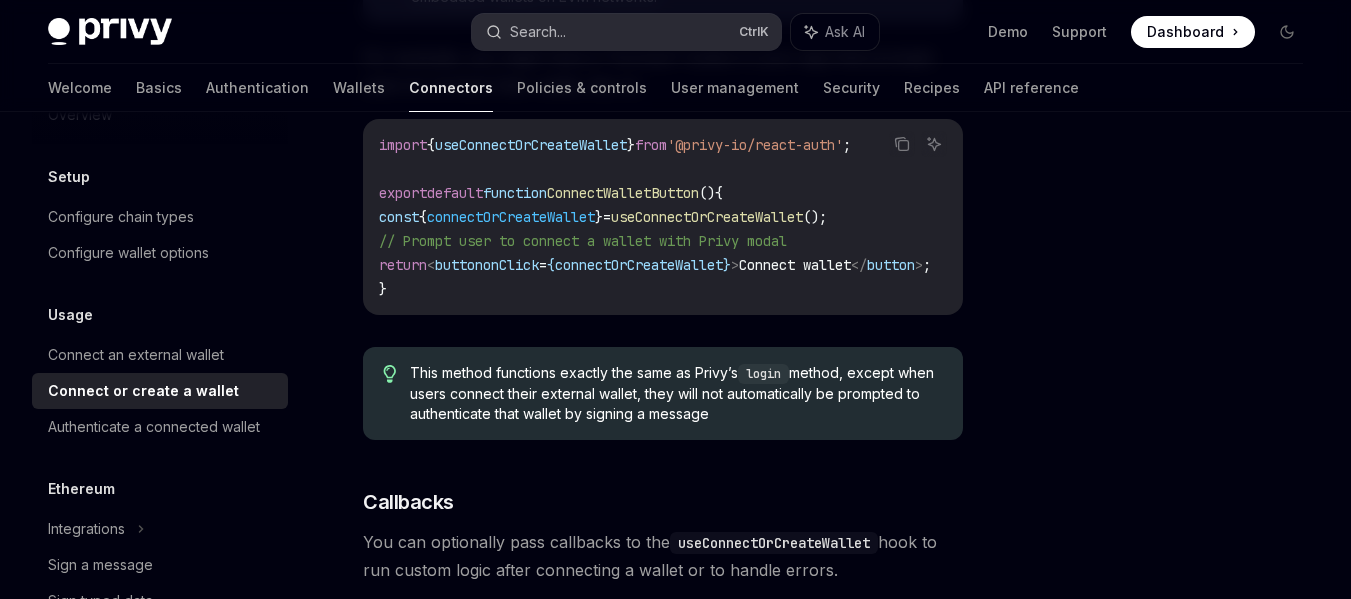click on "Search... Ctrl  K" at bounding box center [627, 32] 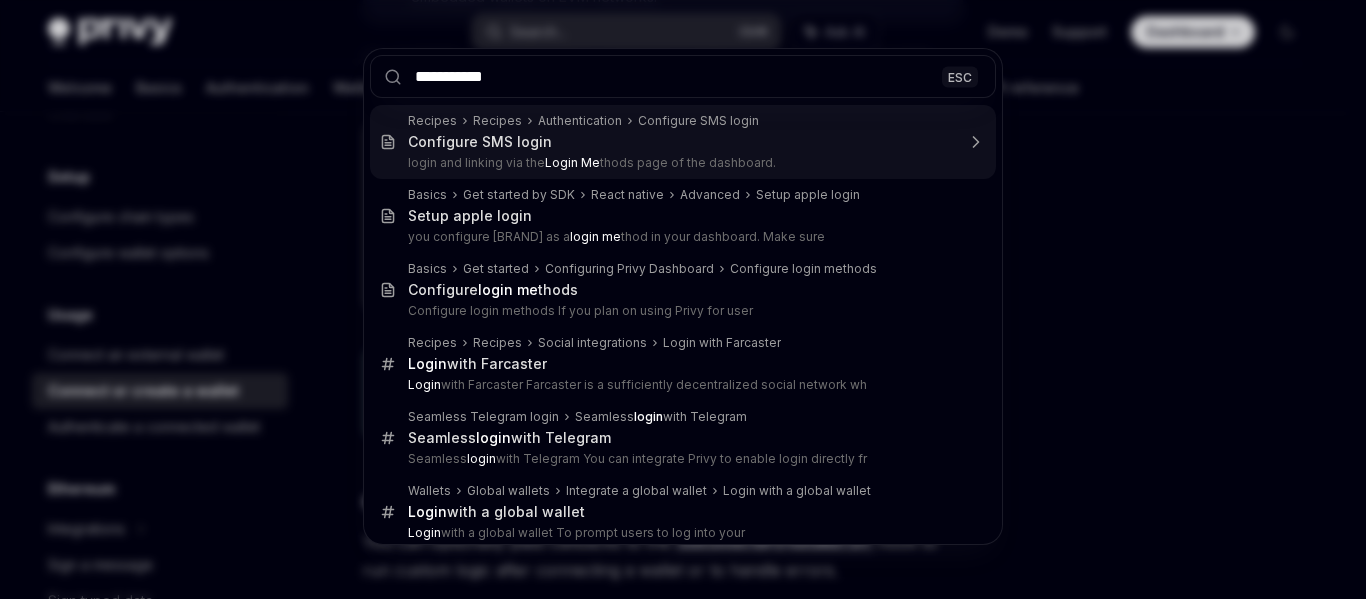 type on "**********" 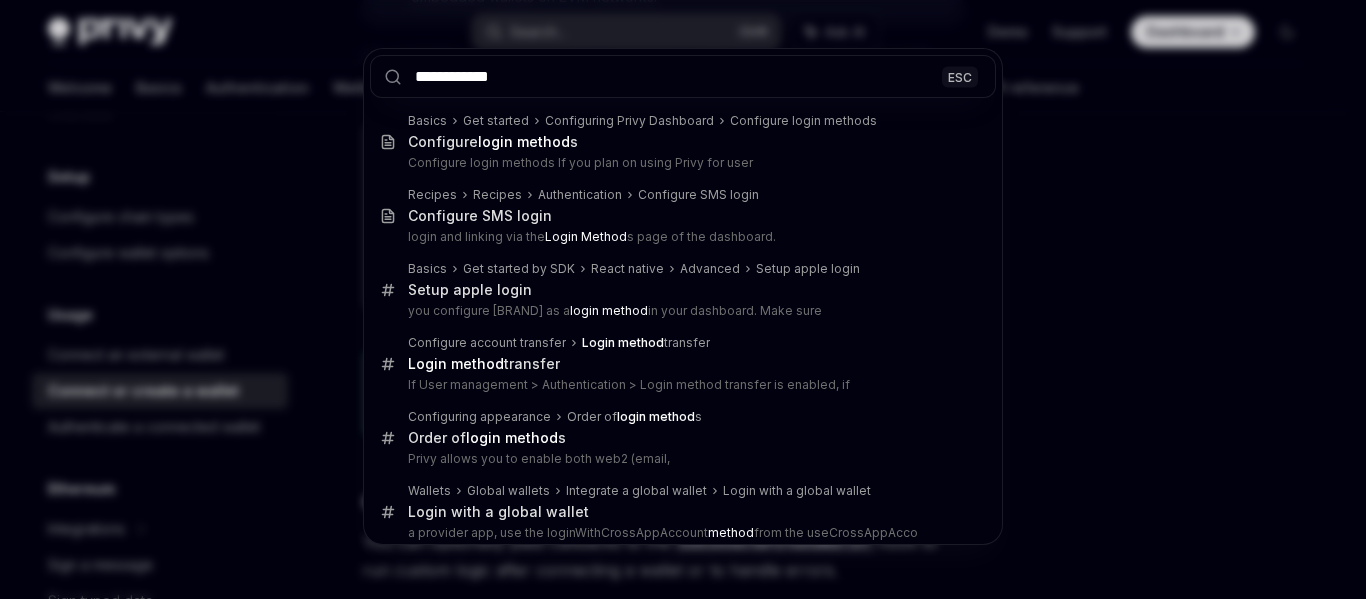 click on "Basics Get started Configuring Privy Dashboard Configure login methods Configure  login method s
Configure login methods
If you plan on using Privy for user" at bounding box center [681, 142] 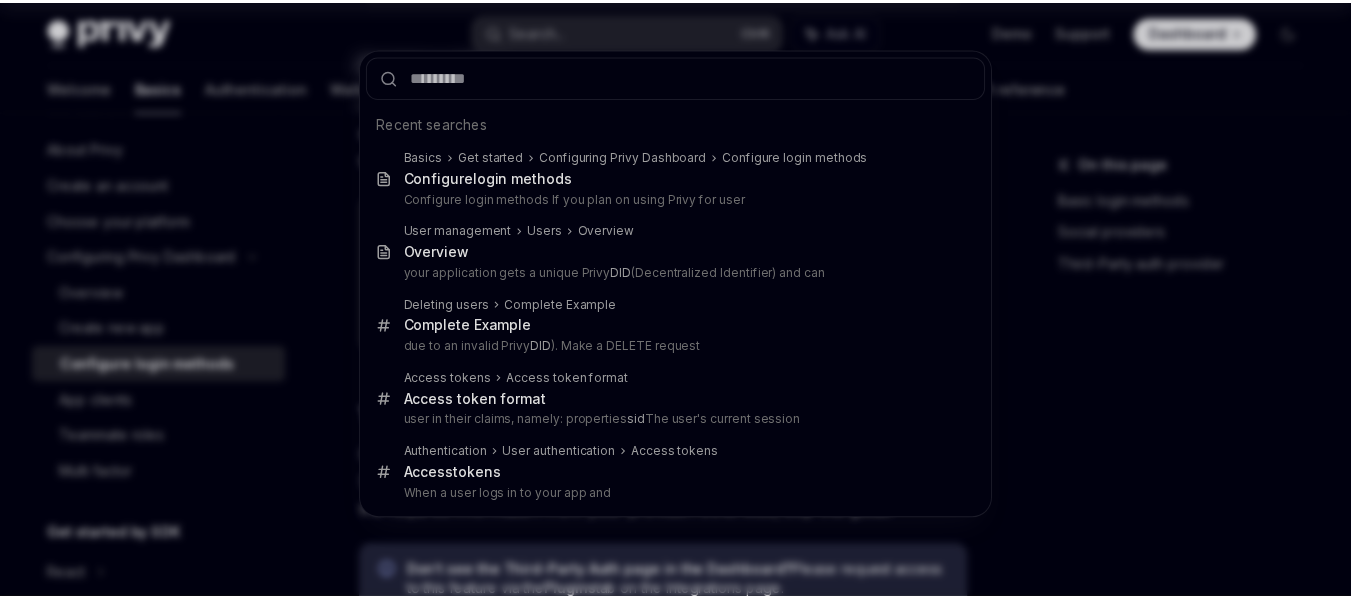scroll, scrollTop: 0, scrollLeft: 0, axis: both 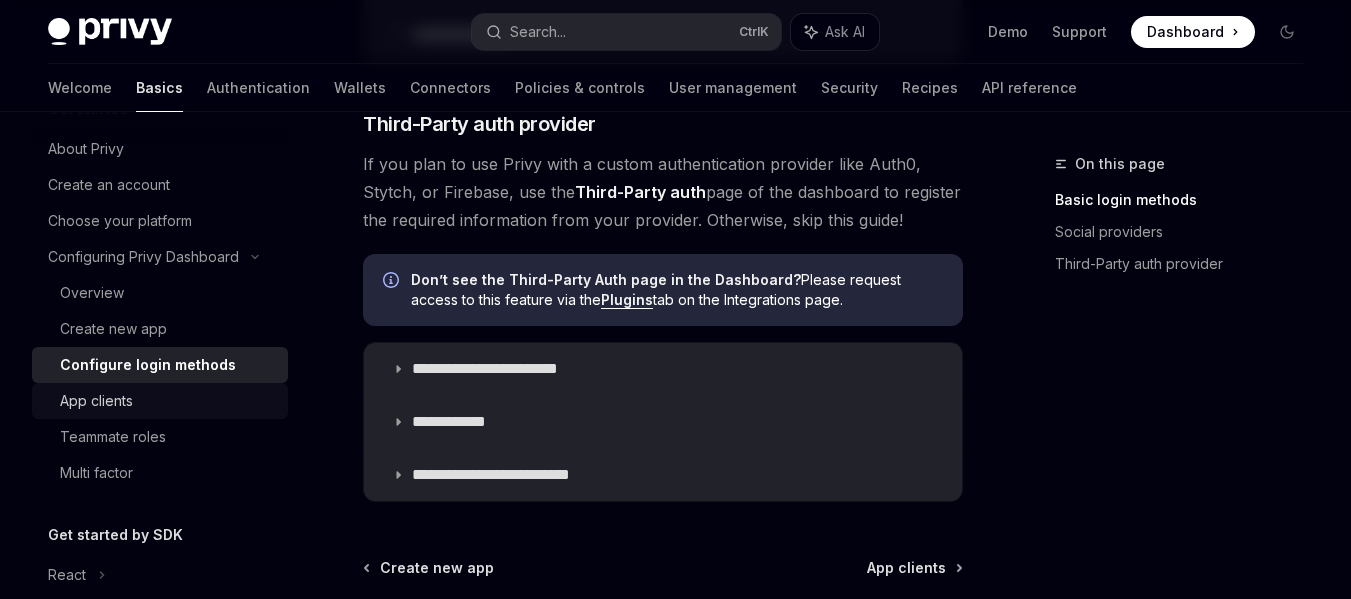 click on "App clients" at bounding box center [160, 401] 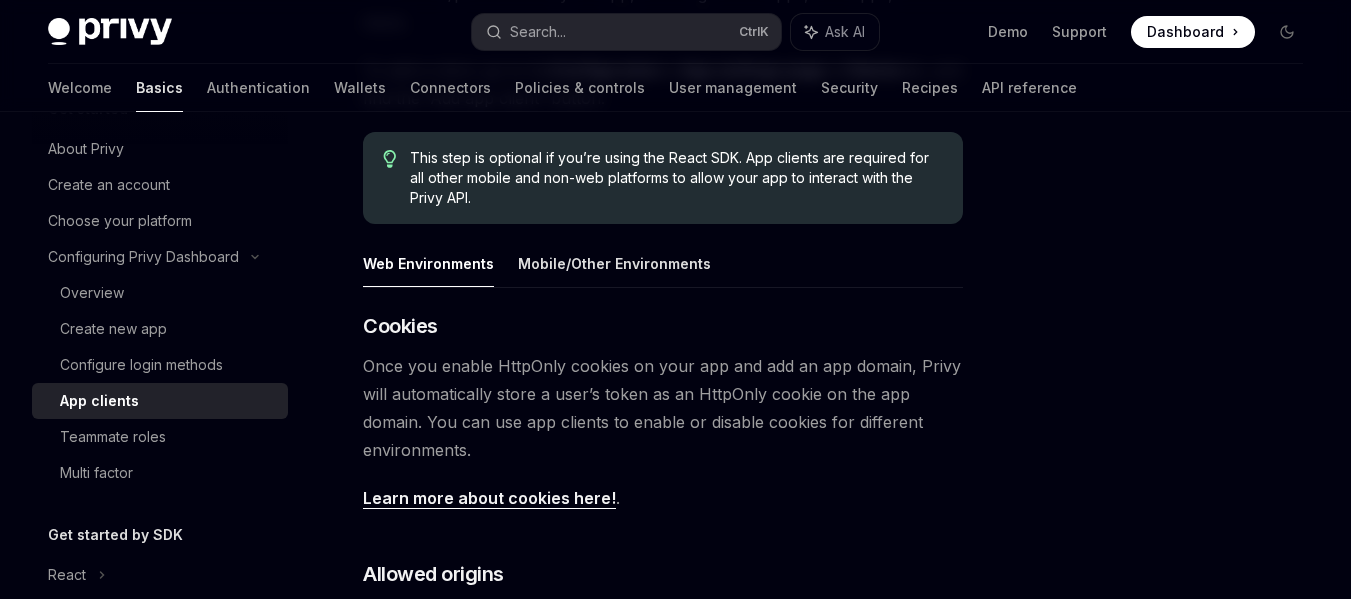 scroll, scrollTop: 400, scrollLeft: 0, axis: vertical 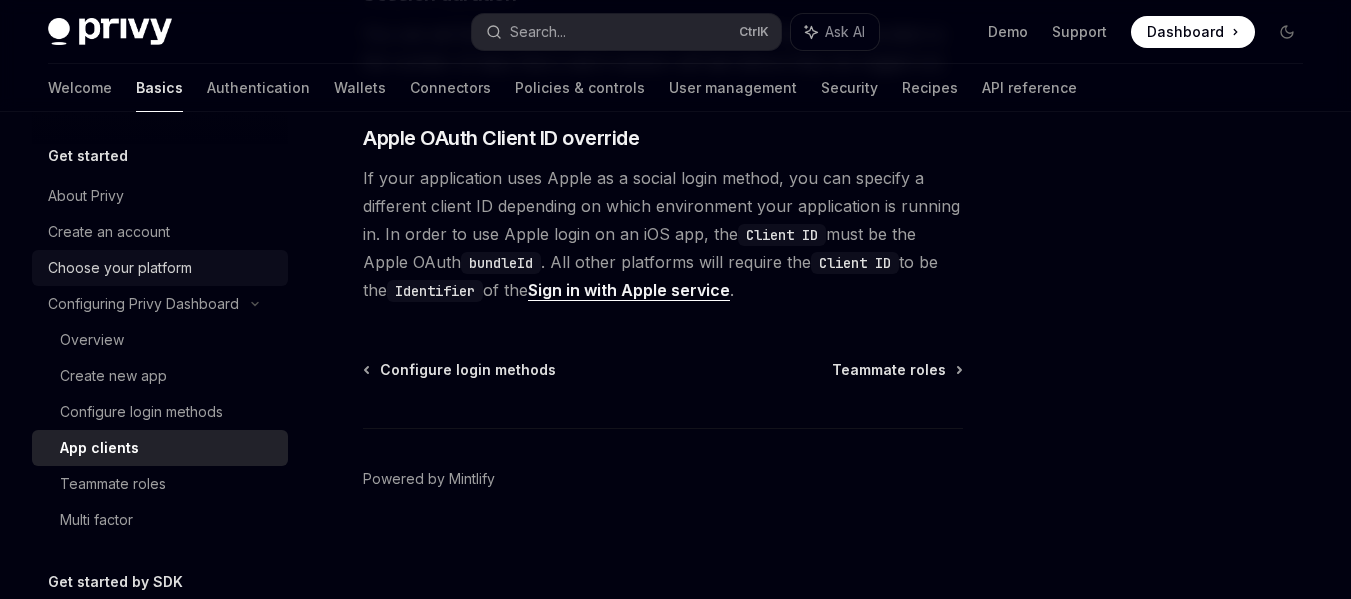 click on "Choose your platform" at bounding box center (160, 268) 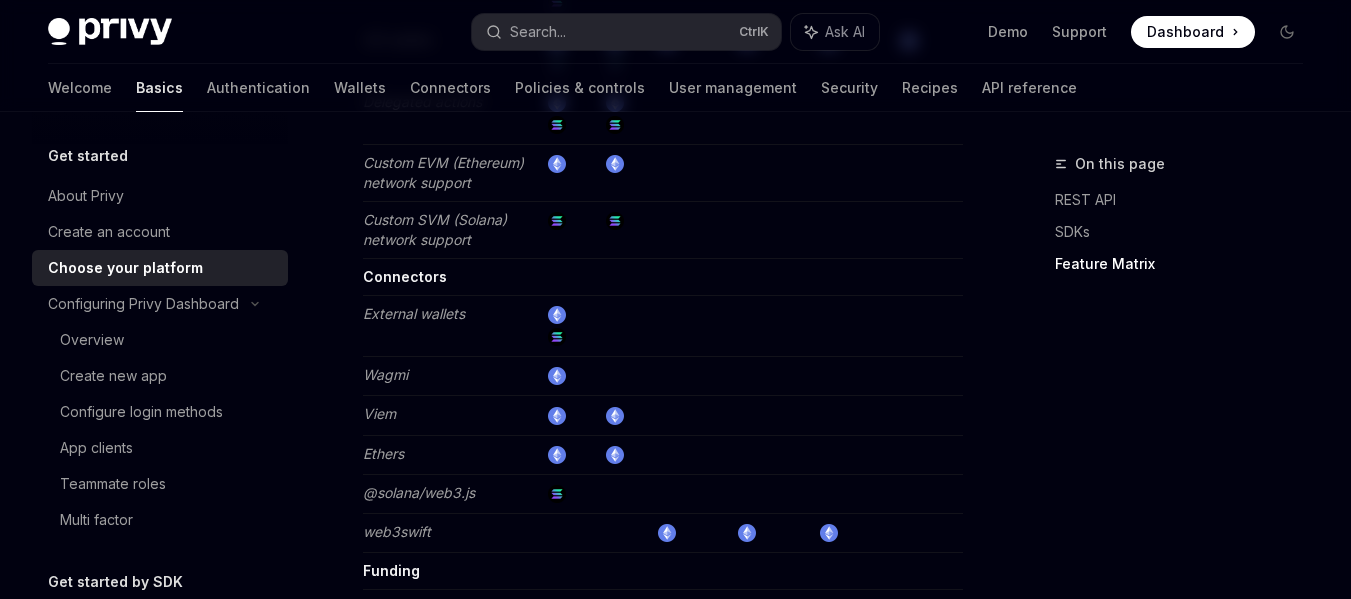 scroll, scrollTop: 3990, scrollLeft: 0, axis: vertical 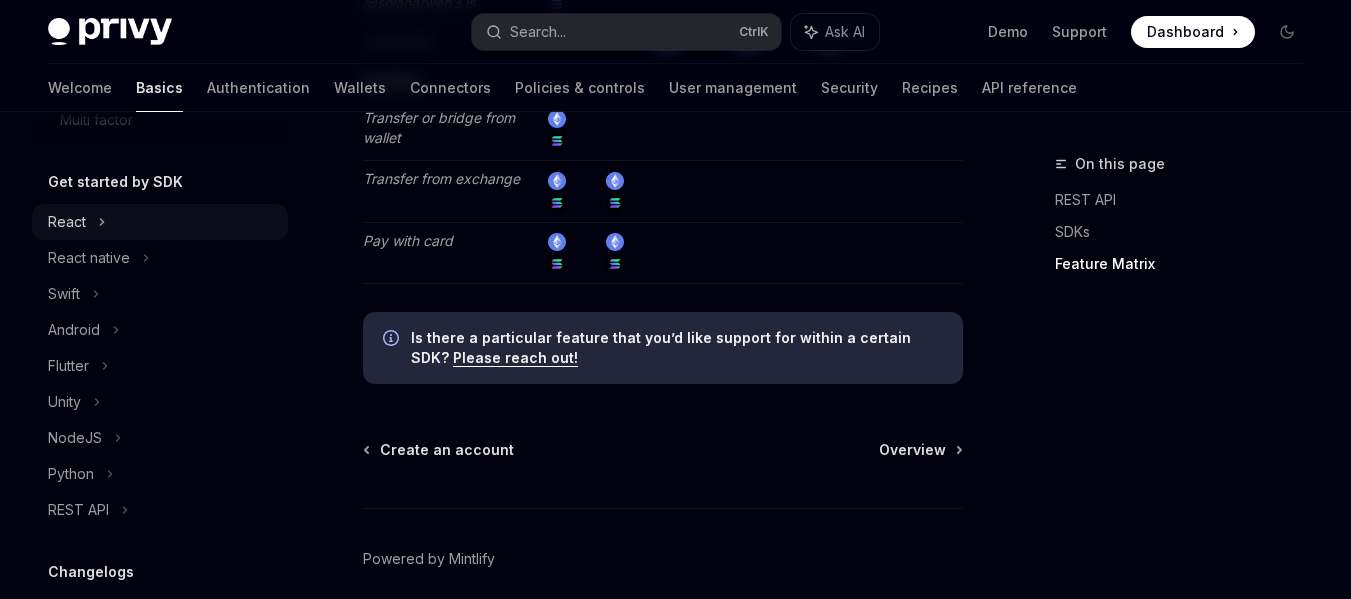 click on "React" at bounding box center (160, 222) 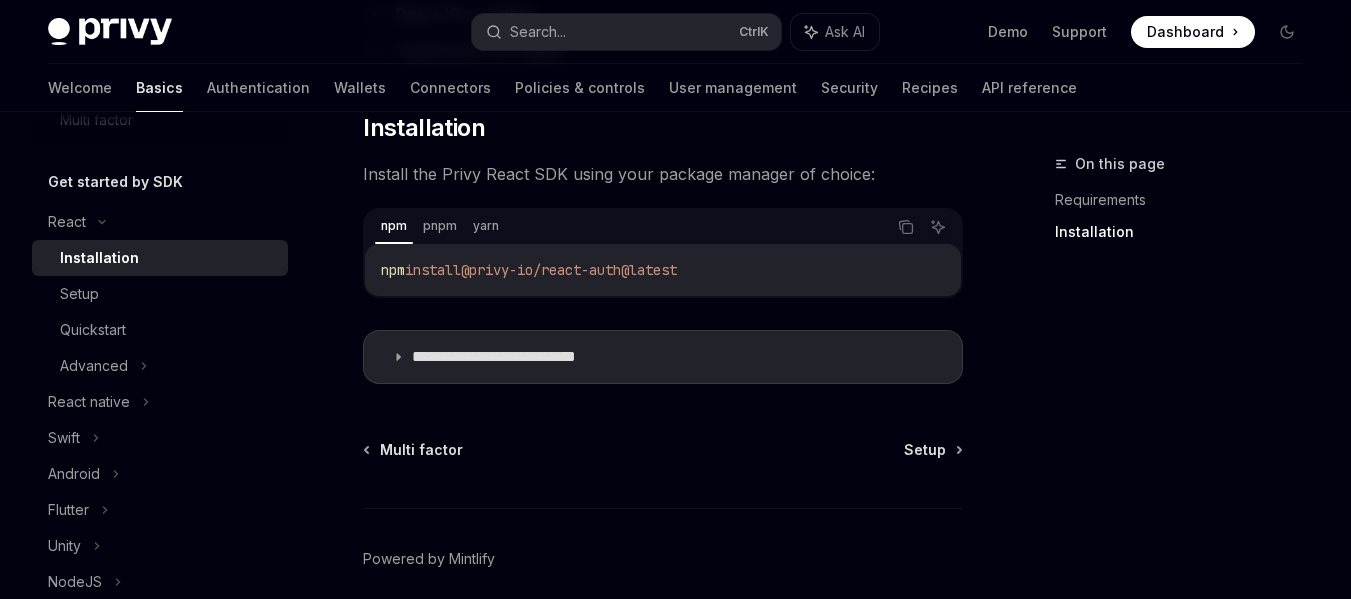 scroll, scrollTop: 382, scrollLeft: 0, axis: vertical 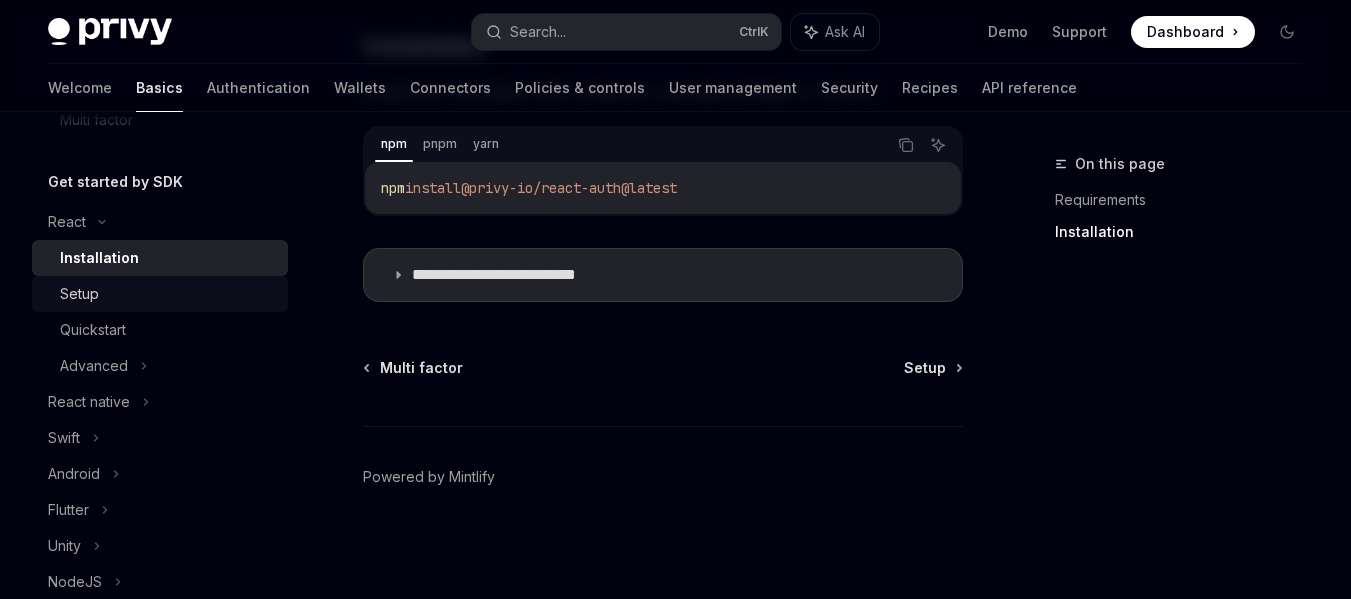 click on "Setup" at bounding box center [160, 294] 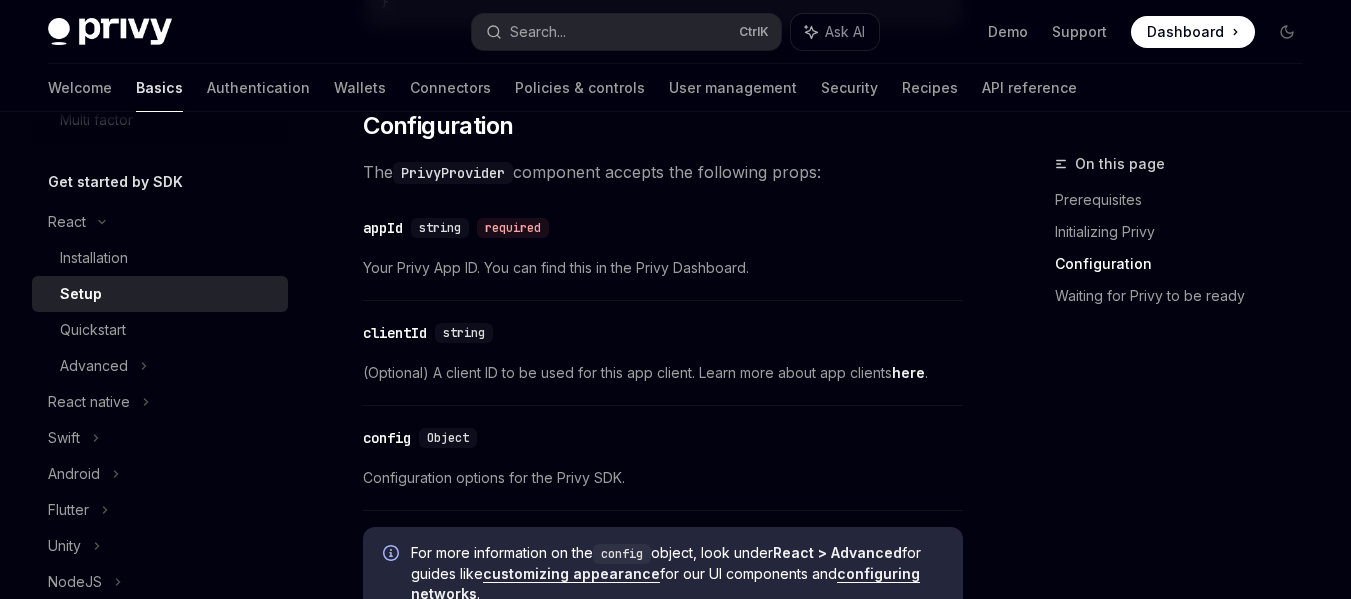 scroll, scrollTop: 1500, scrollLeft: 0, axis: vertical 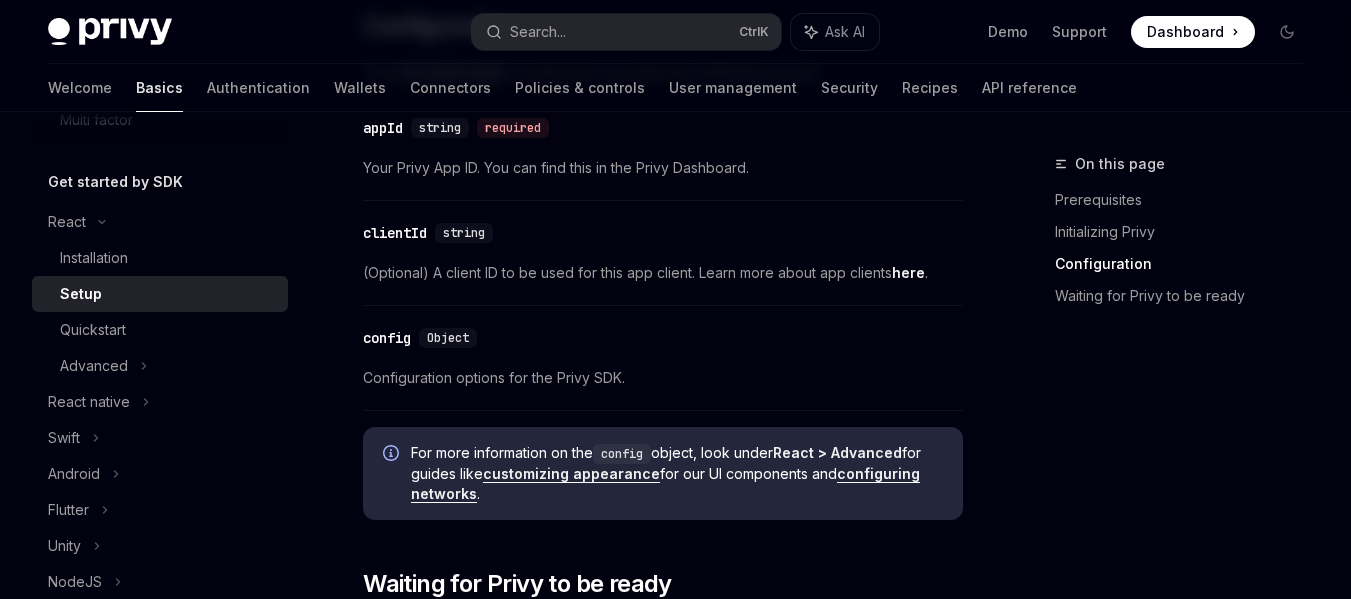drag, startPoint x: 920, startPoint y: 279, endPoint x: 924, endPoint y: 327, distance: 48.166378 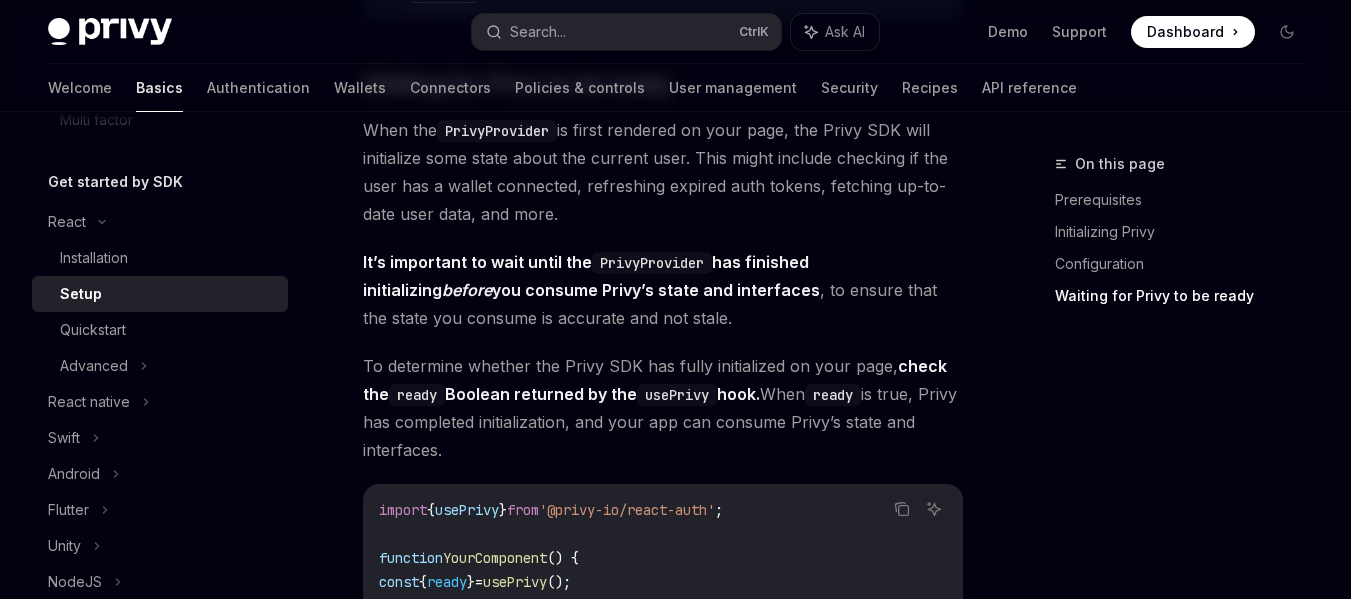 scroll, scrollTop: 2200, scrollLeft: 0, axis: vertical 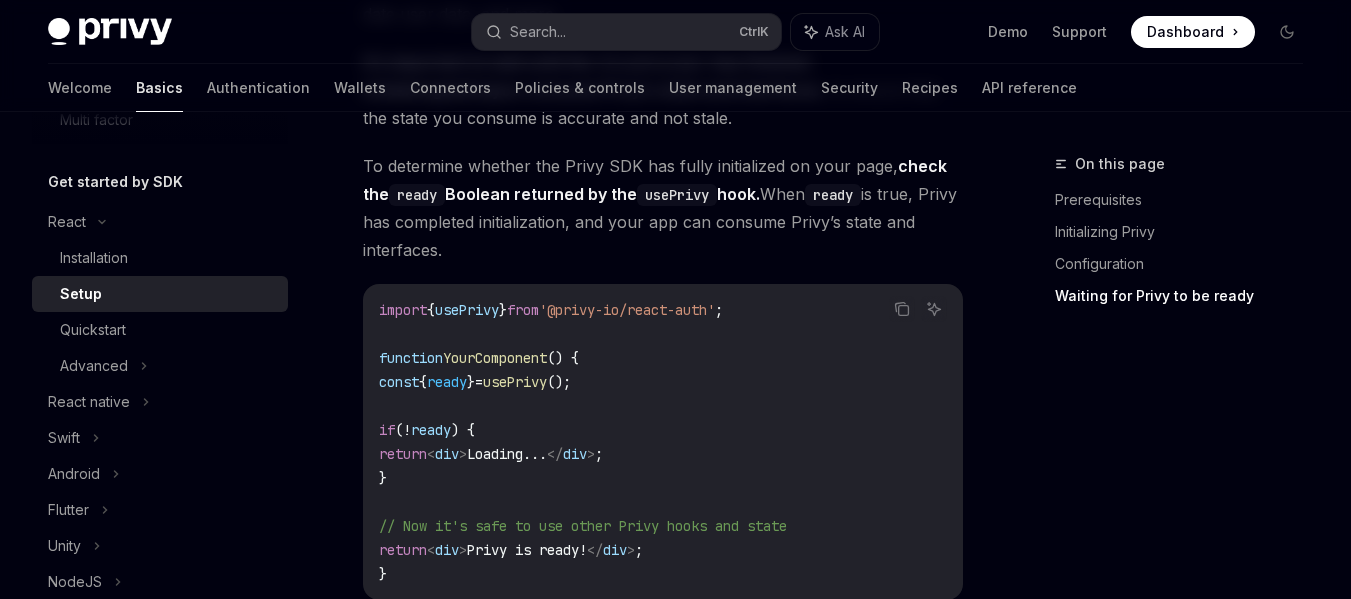 click on "'@privy-io/react-auth'" at bounding box center [627, 310] 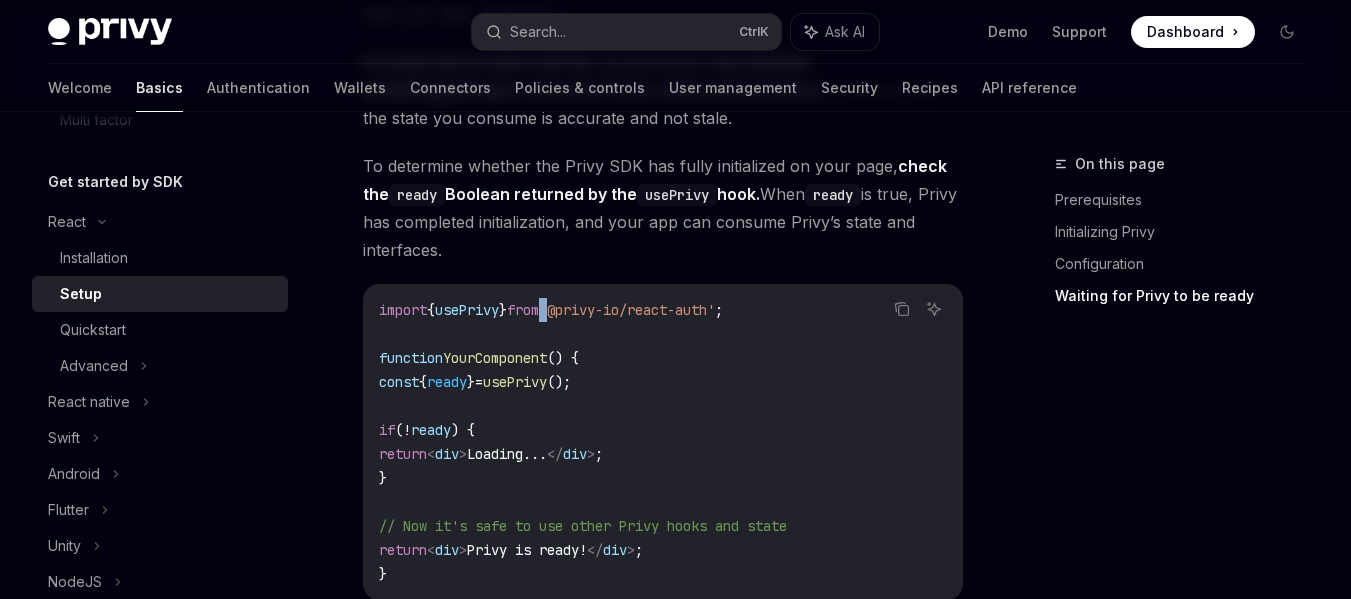 click on "'@privy-io/react-auth'" at bounding box center [627, 310] 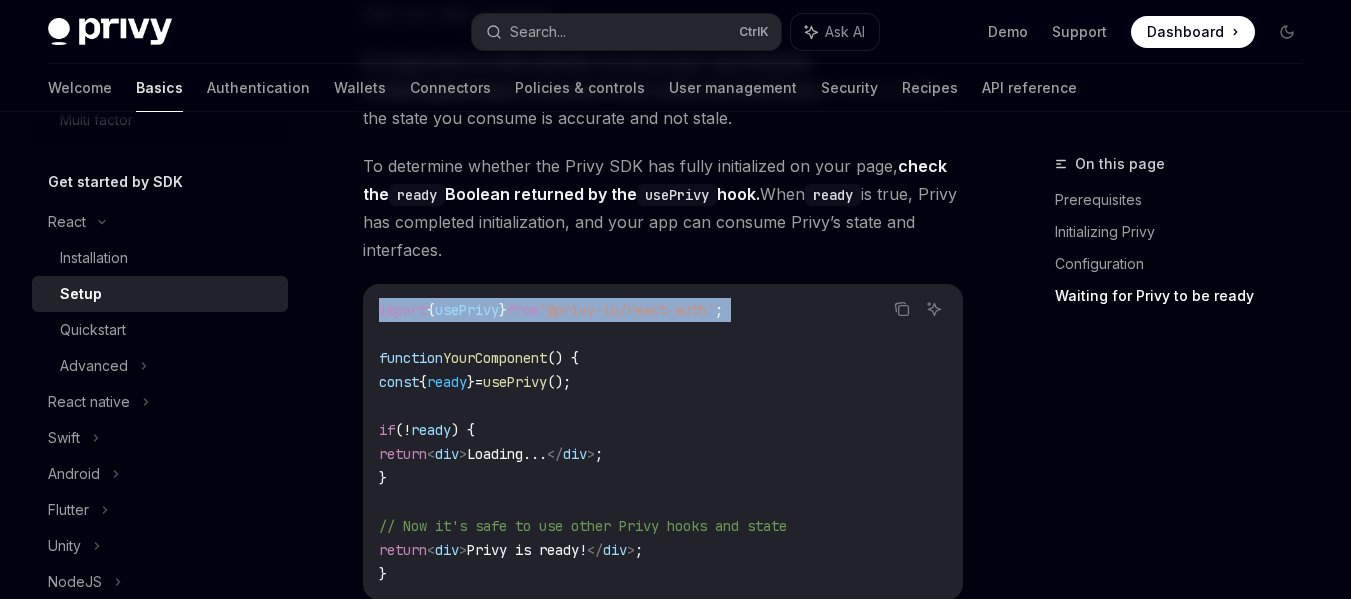 click on "'@privy-io/react-auth'" at bounding box center (627, 310) 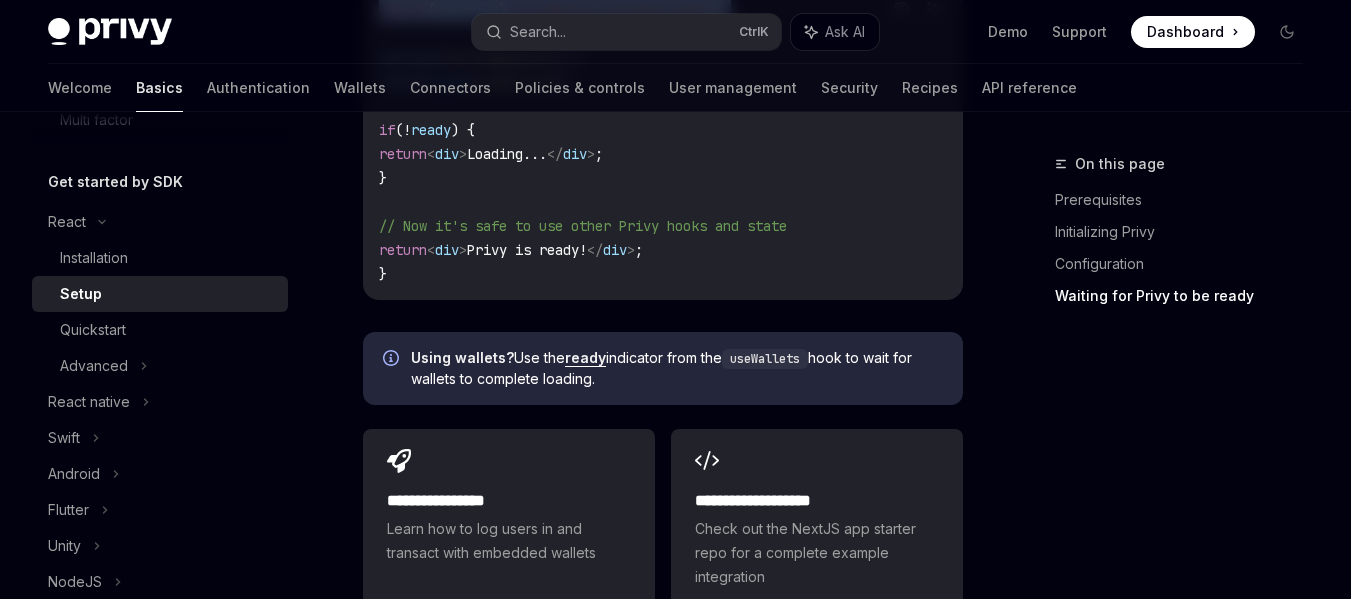 scroll, scrollTop: 2300, scrollLeft: 0, axis: vertical 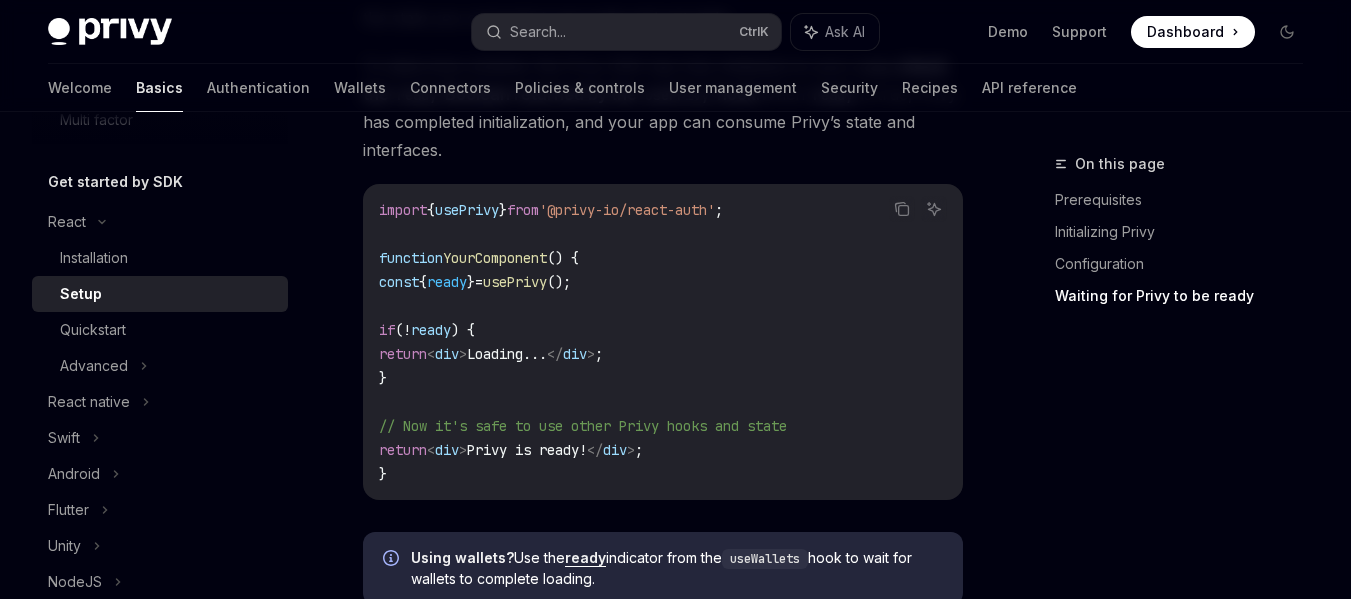 click on "import  { usePrivy }  from  '@privy-io/react-auth' ;
function  YourComponent () {
const  { ready }  =  usePrivy ();
if  ( ! ready ) {
return  < div > Loading... </ div > ;
}
// Now it's safe to use other Privy hooks and state
return  < div > Privy is ready! </ div > ;
}" at bounding box center [663, 342] 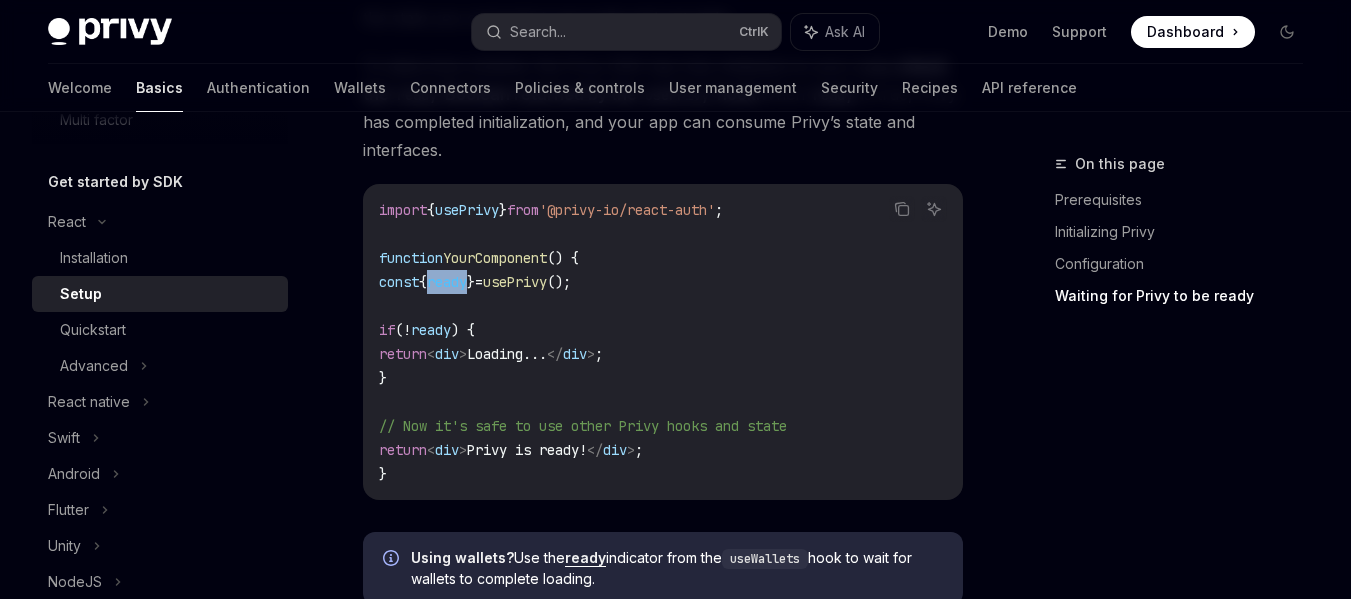 click on "ready" at bounding box center [447, 282] 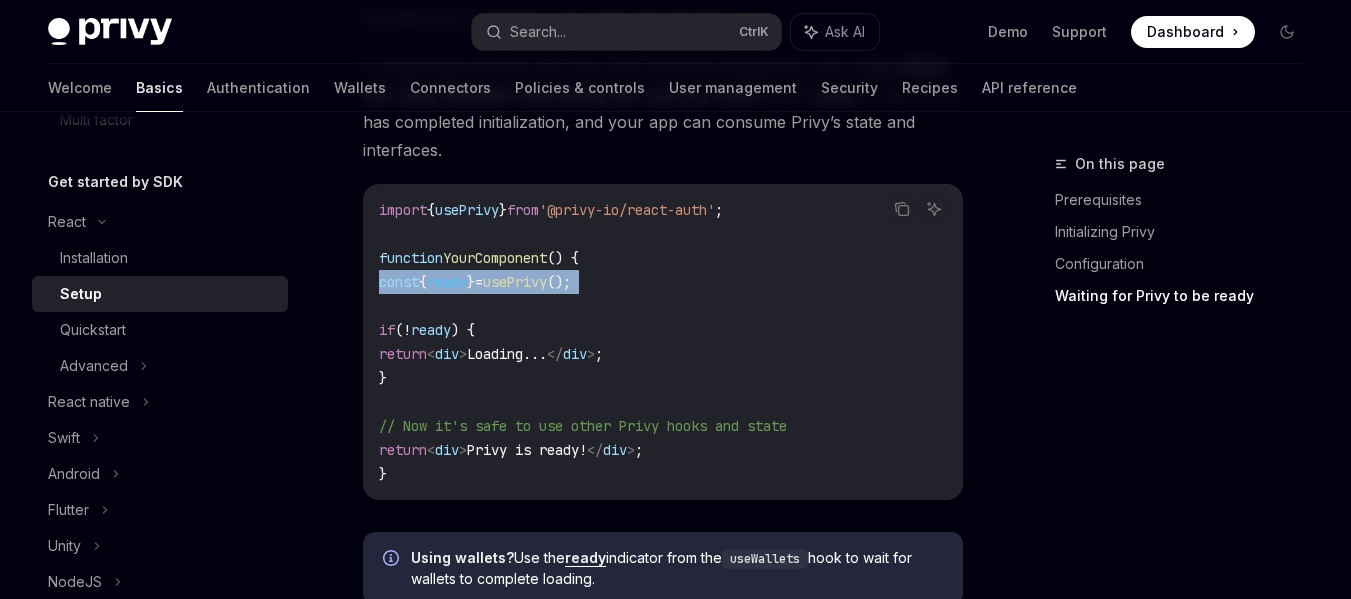 click on "ready" at bounding box center (447, 282) 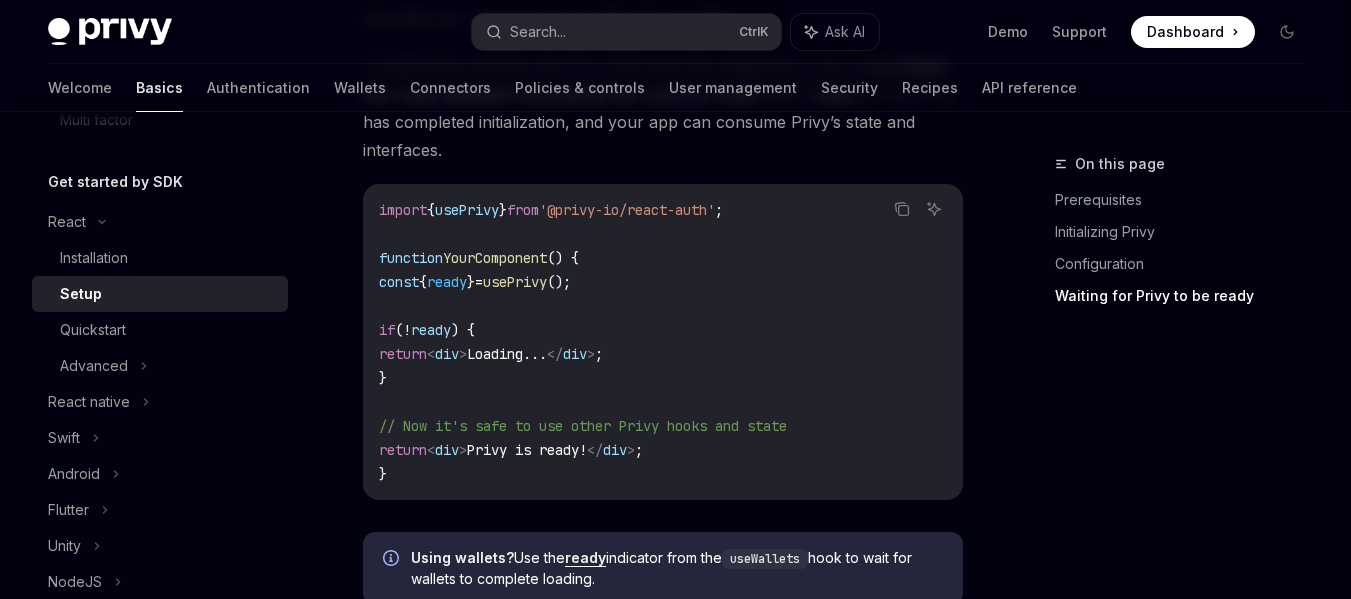 drag, startPoint x: 389, startPoint y: 339, endPoint x: 427, endPoint y: 384, distance: 58.898216 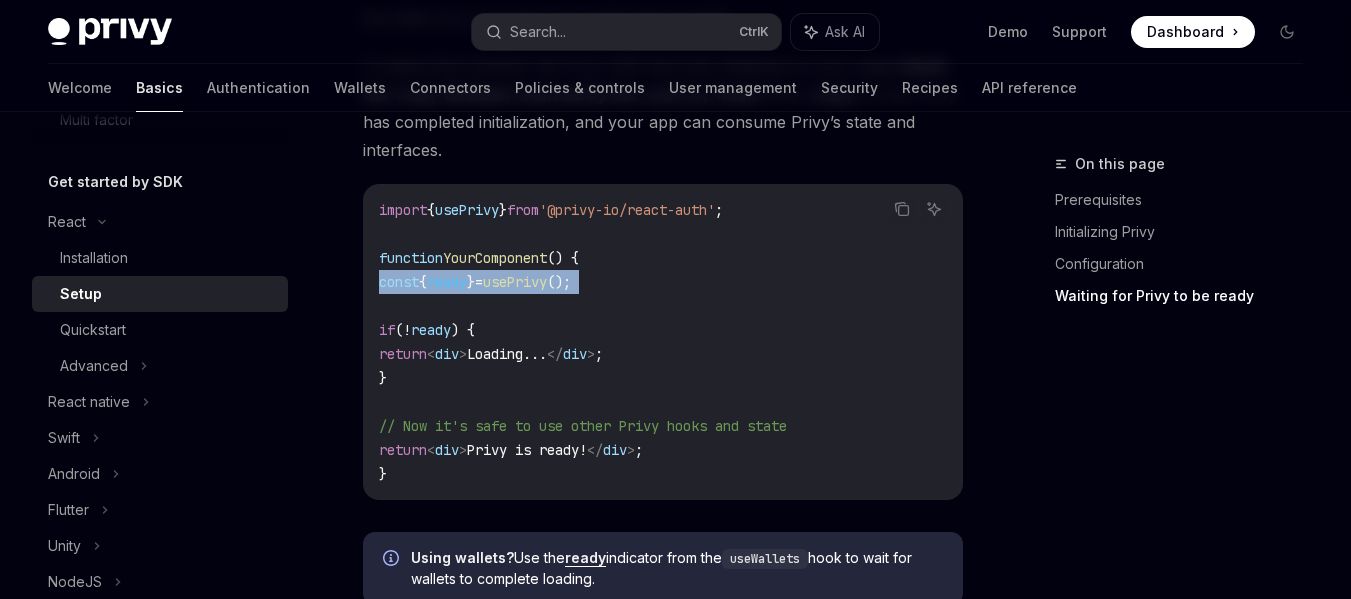 click on "usePrivy" at bounding box center (515, 282) 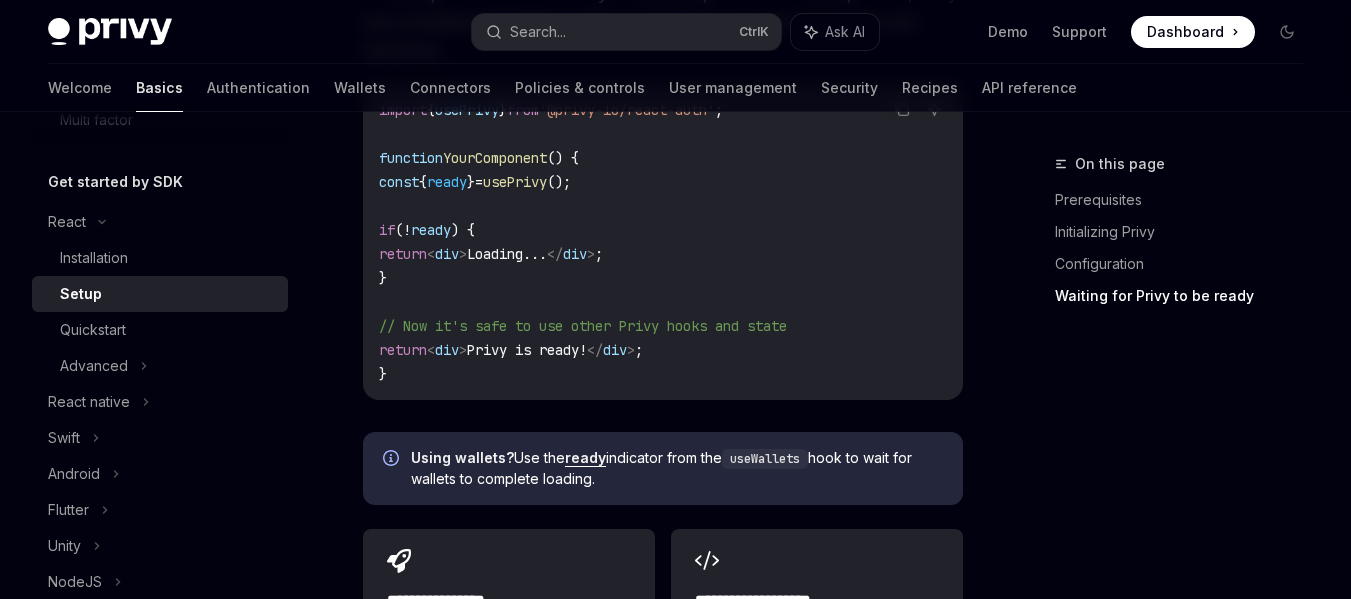 click on "import  { usePrivy }  from  '@privy-io/react-auth' ;
function  YourComponent () {
const  { ready }  =  usePrivy ();
if  ( ! ready ) {
return  < div > Loading... </ div > ;
}
// Now it's safe to use other Privy hooks and state
return  < div > Privy is ready! </ div > ;
}" at bounding box center (663, 242) 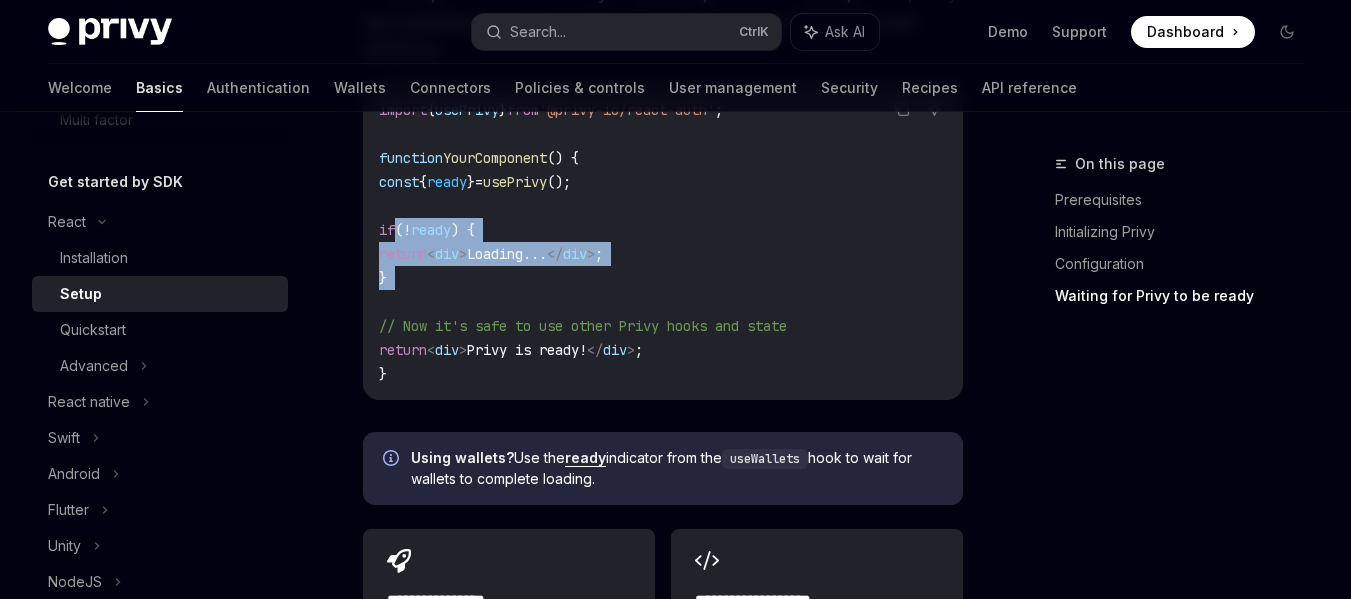 drag, startPoint x: 396, startPoint y: 228, endPoint x: 433, endPoint y: 302, distance: 82.73451 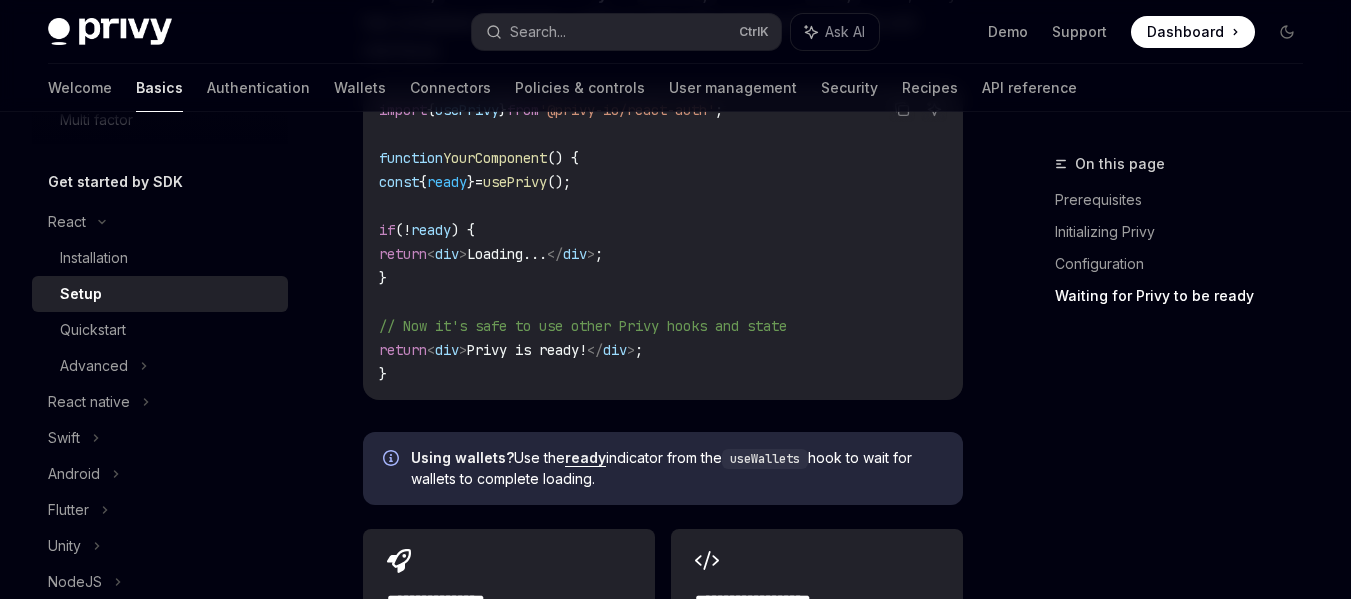 click on "ready" at bounding box center (431, 230) 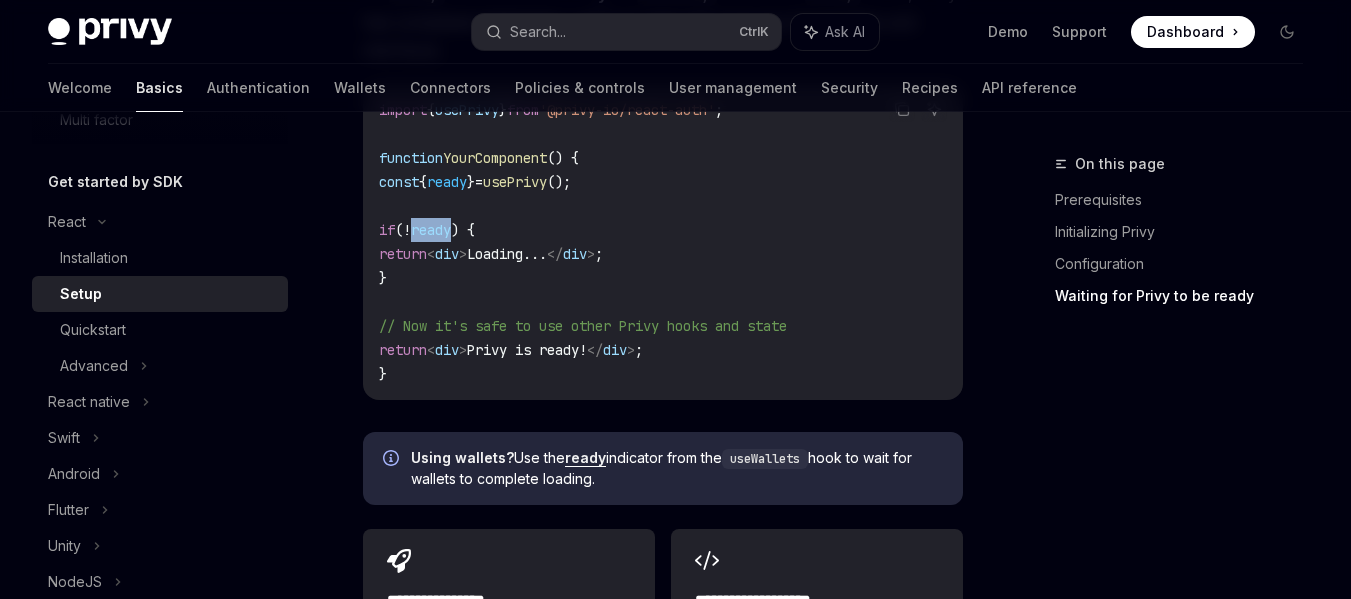 click on "ready" at bounding box center [431, 230] 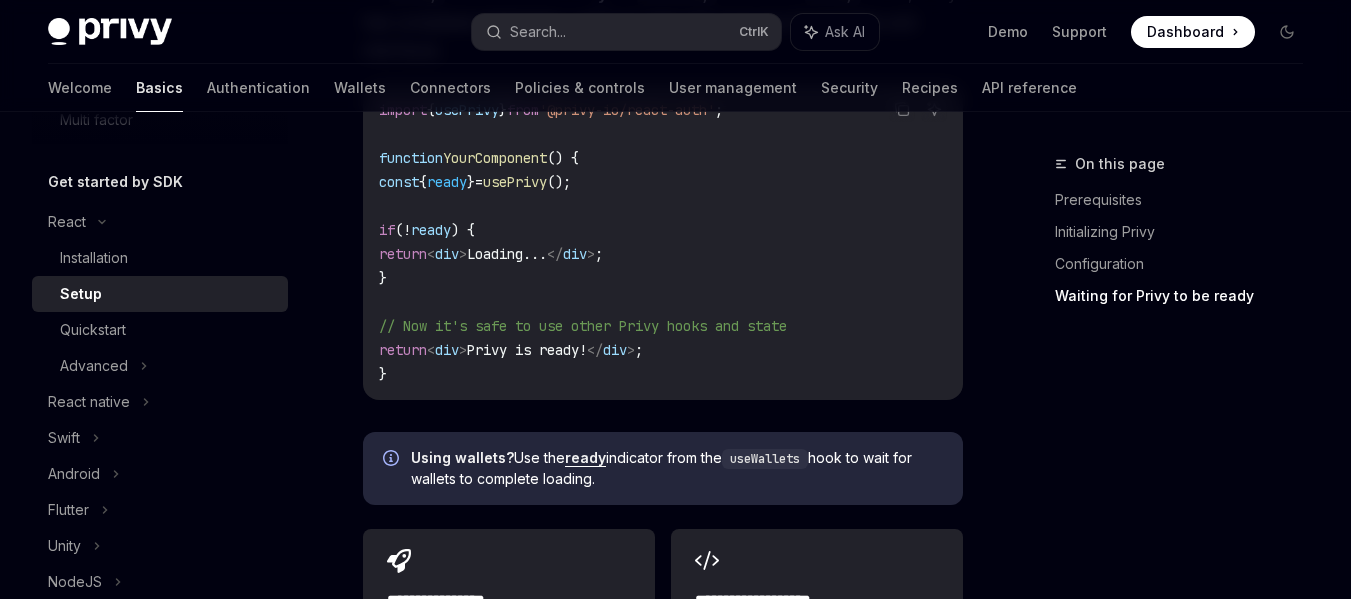click on "import  { usePrivy }  from  '@privy-io/react-auth' ;
function  YourComponent () {
const  { ready }  =  usePrivy ();
if  ( ! ready ) {
return  < div > Loading... </ div > ;
}
// Now it's safe to use other Privy hooks and state
return  < div > Privy is ready! </ div > ;
}" at bounding box center [663, 242] 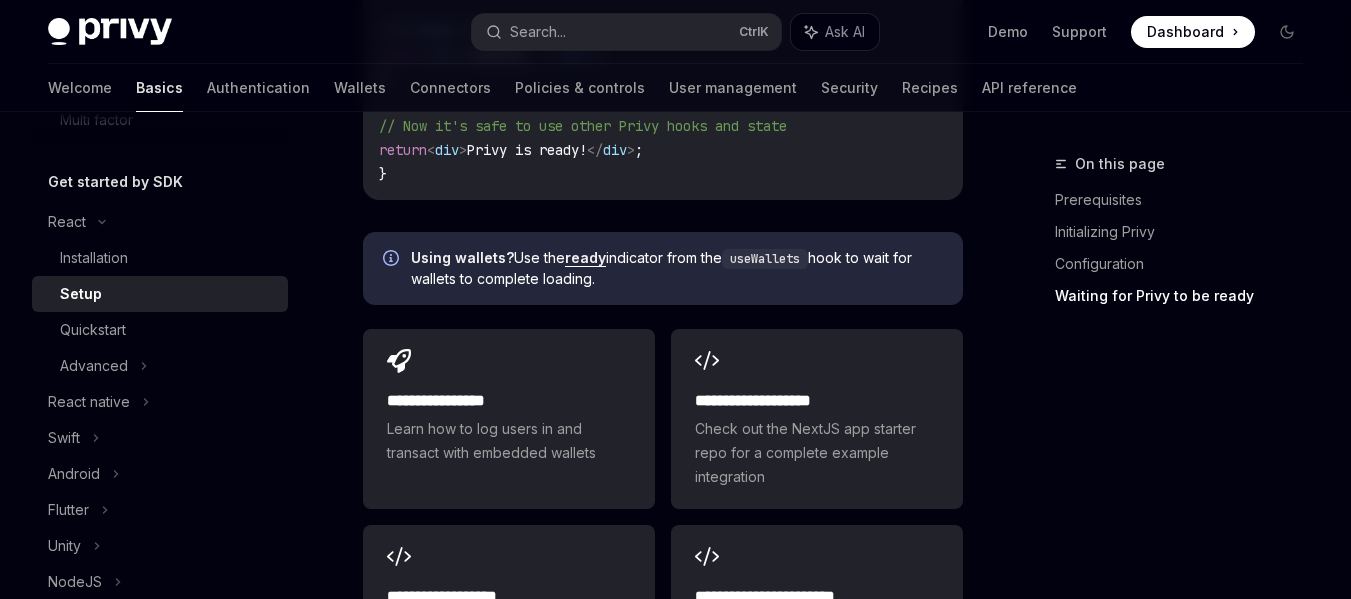 scroll, scrollTop: 2700, scrollLeft: 0, axis: vertical 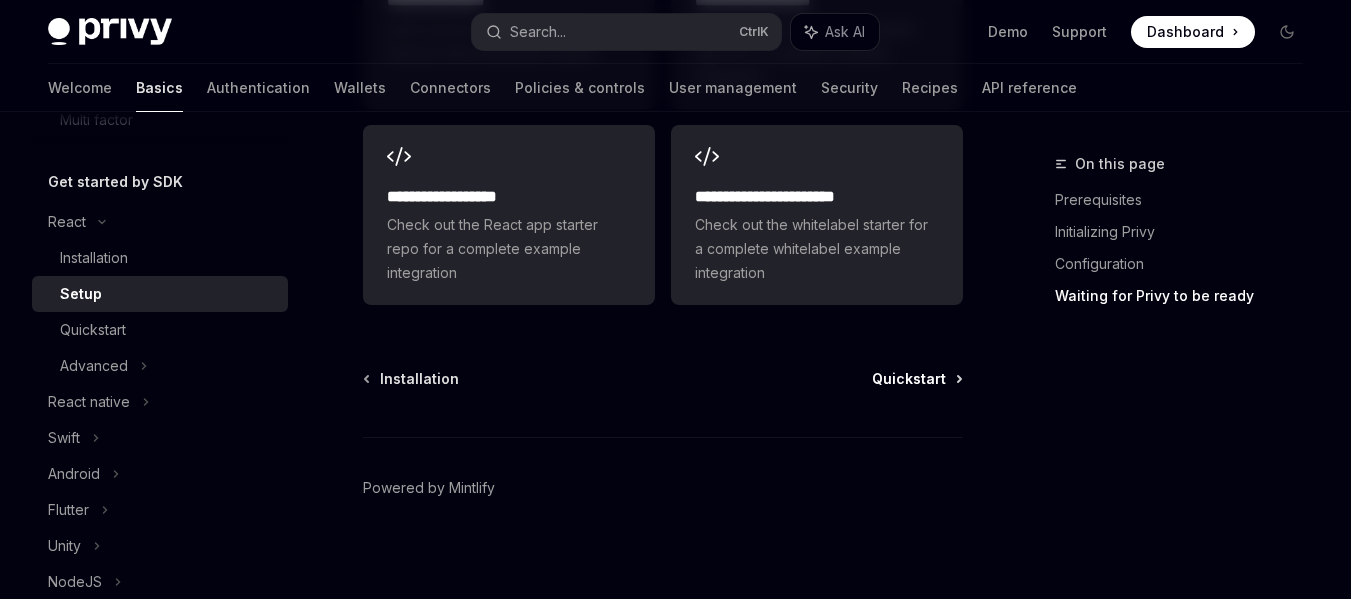 click on "Quickstart" at bounding box center [909, 379] 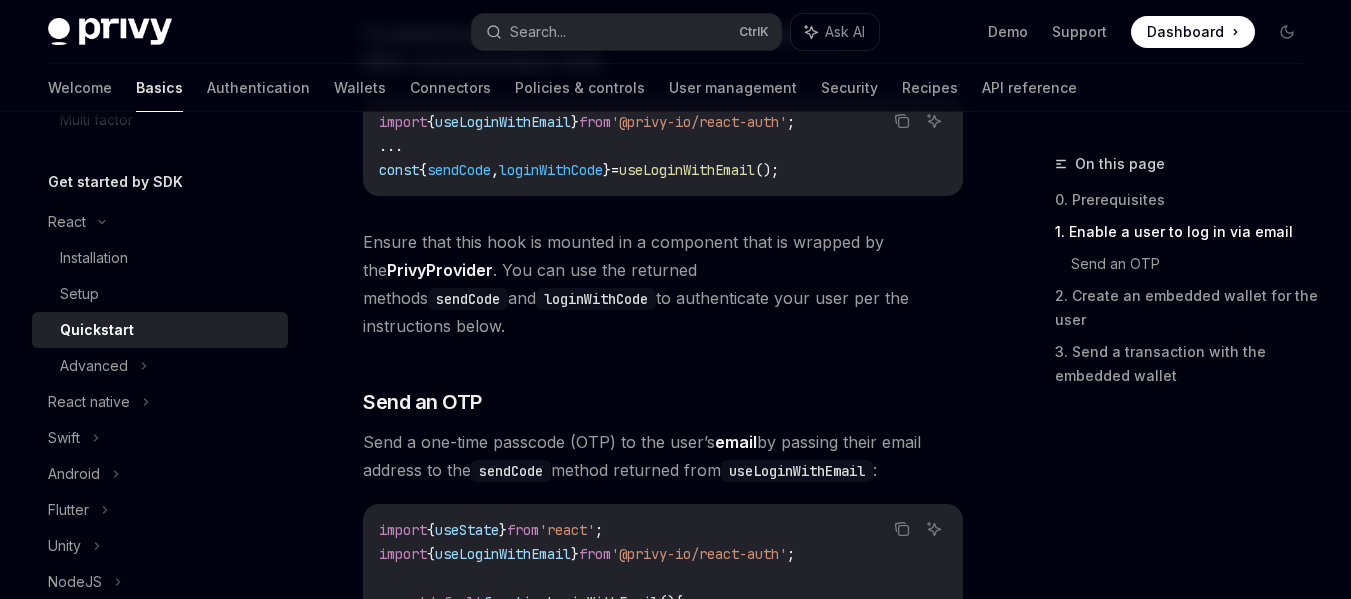 scroll, scrollTop: 800, scrollLeft: 0, axis: vertical 